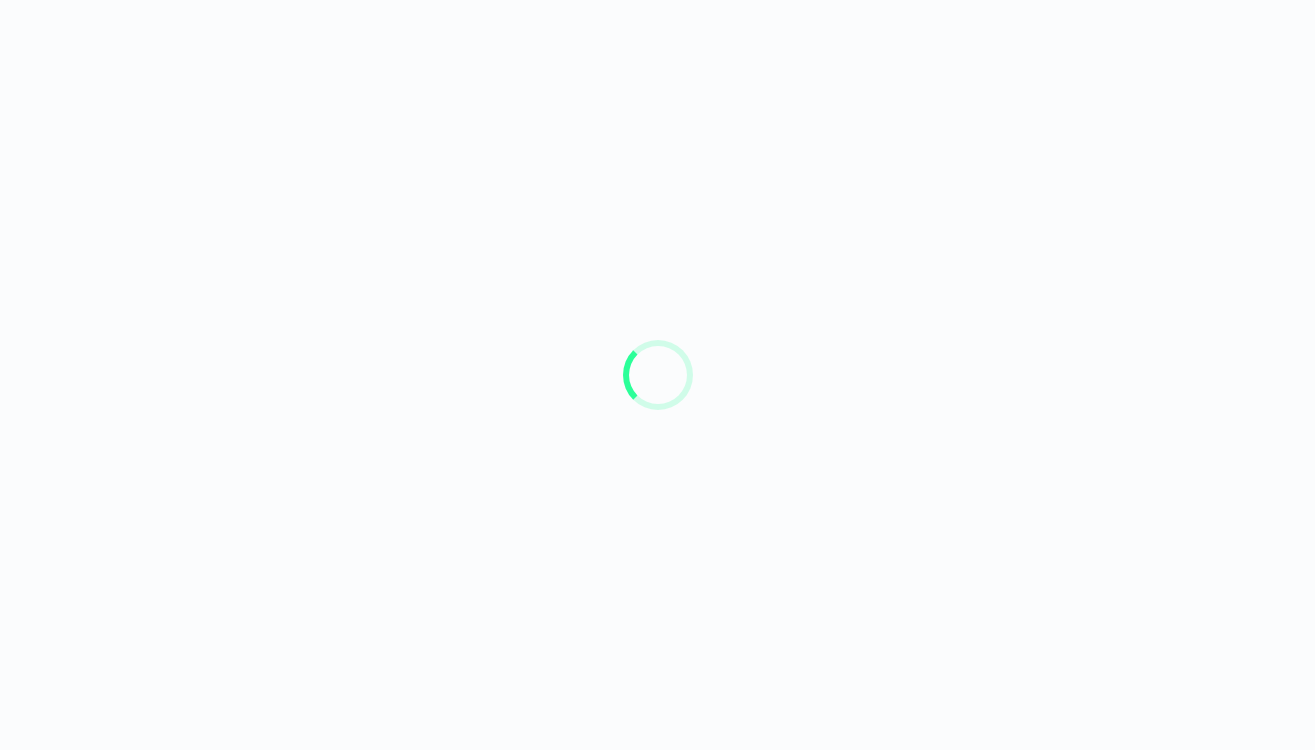 scroll, scrollTop: 0, scrollLeft: 0, axis: both 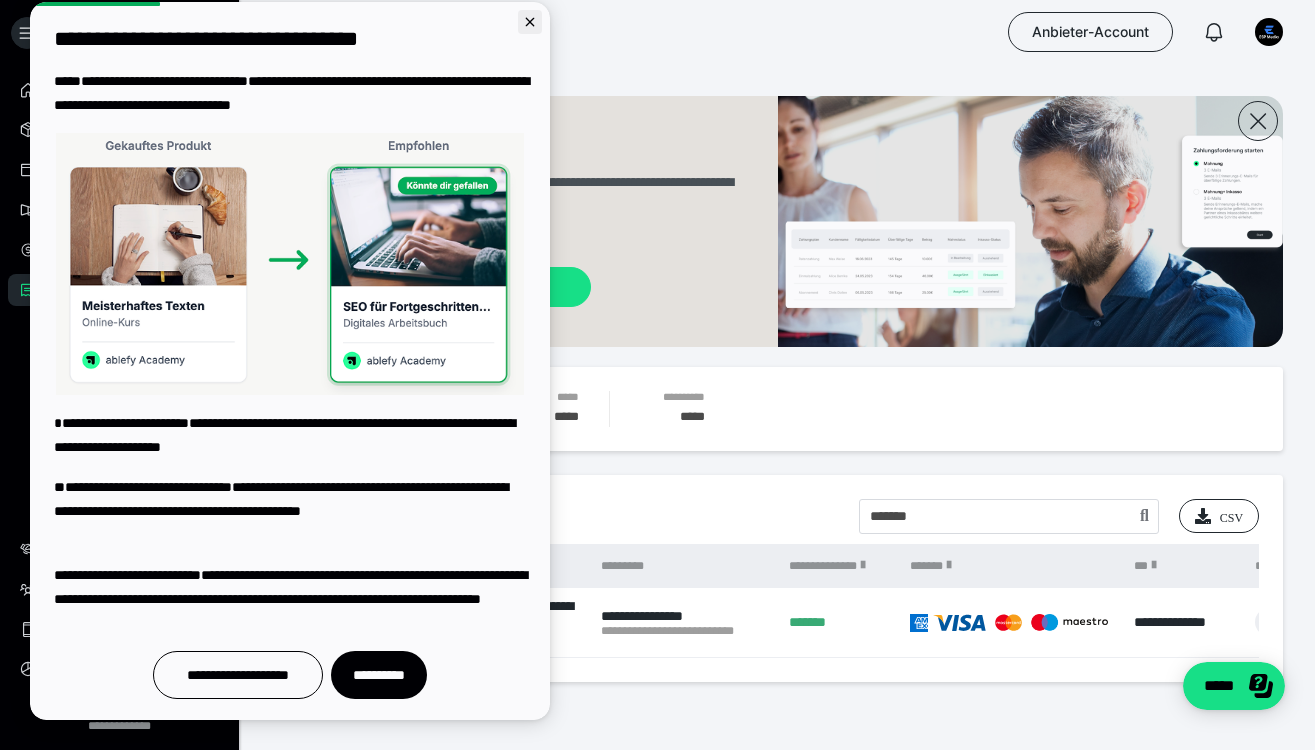 click 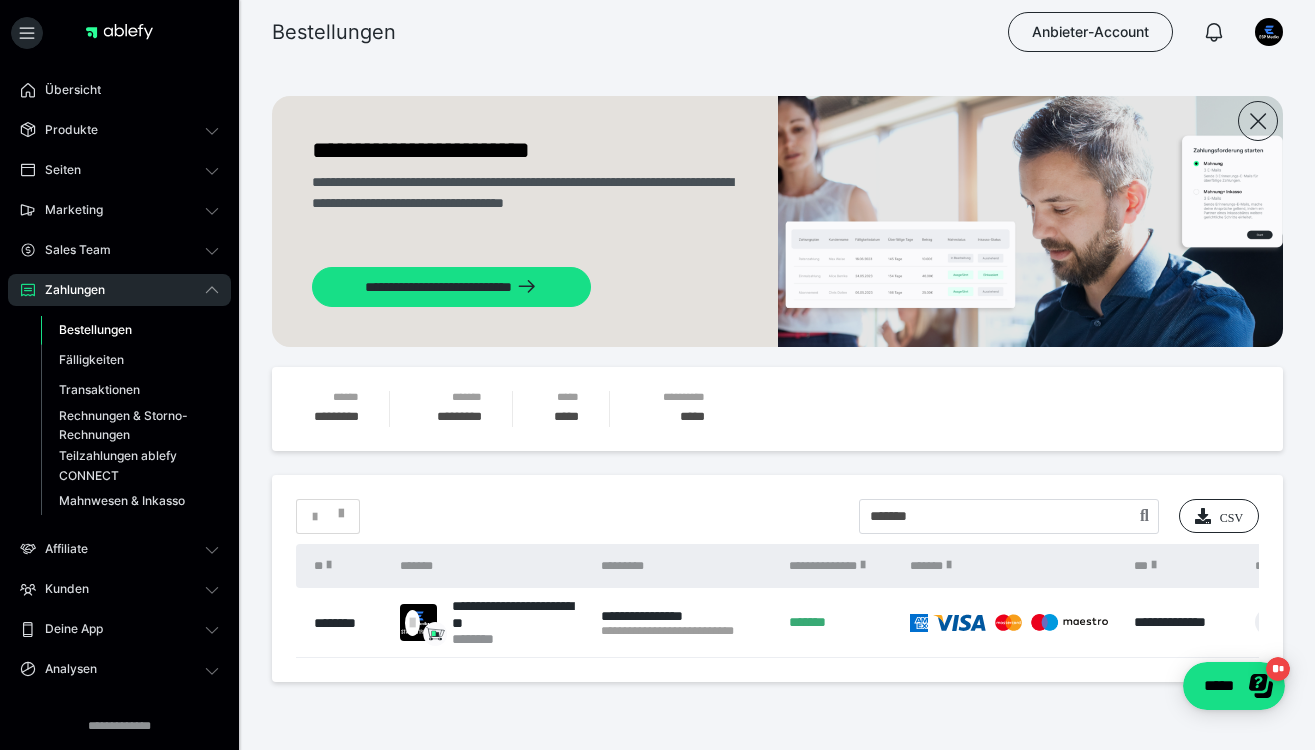scroll, scrollTop: 0, scrollLeft: 0, axis: both 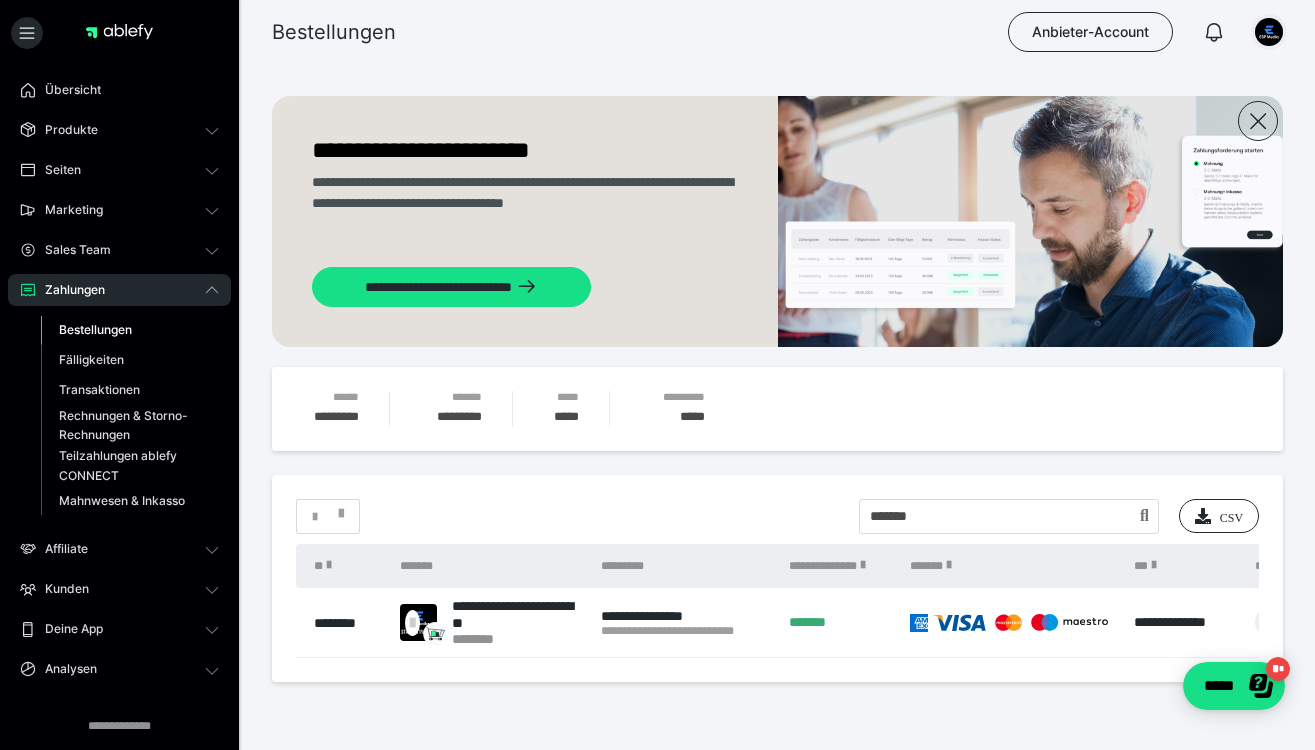 click at bounding box center [1269, 32] 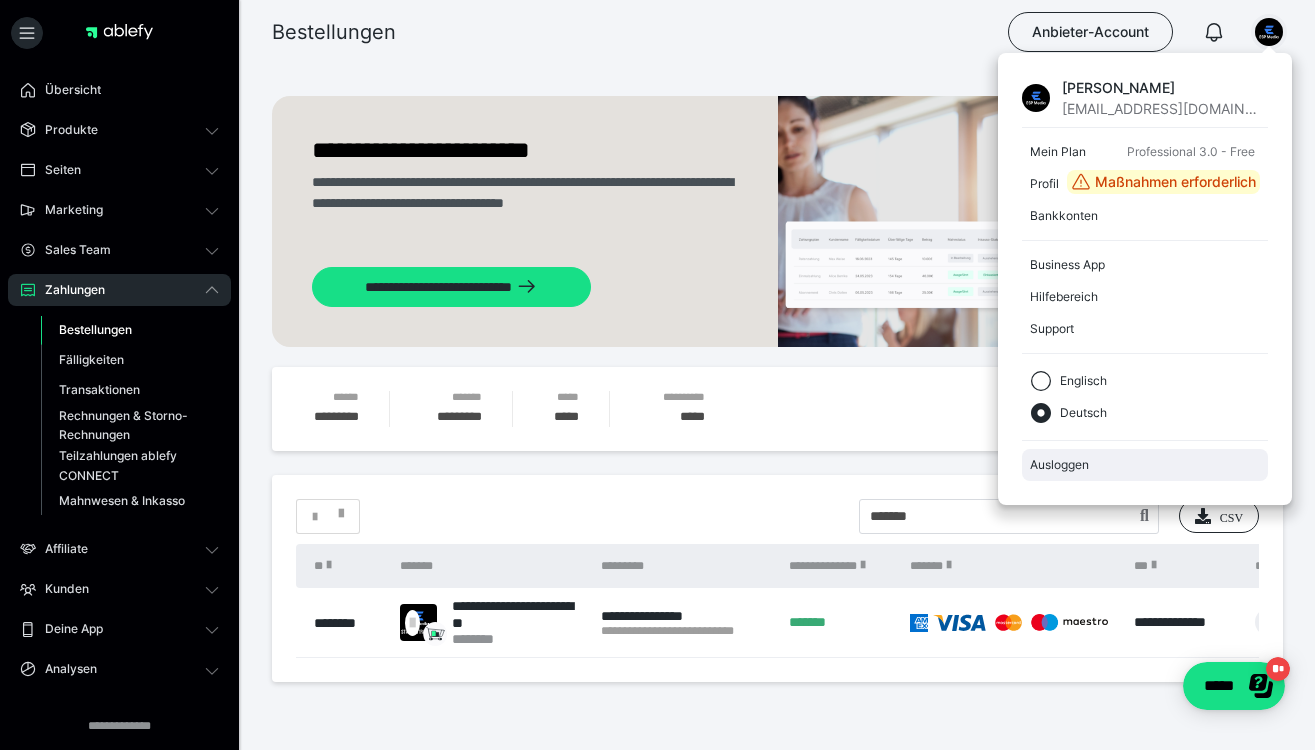click on "Ausloggen" at bounding box center (1145, 465) 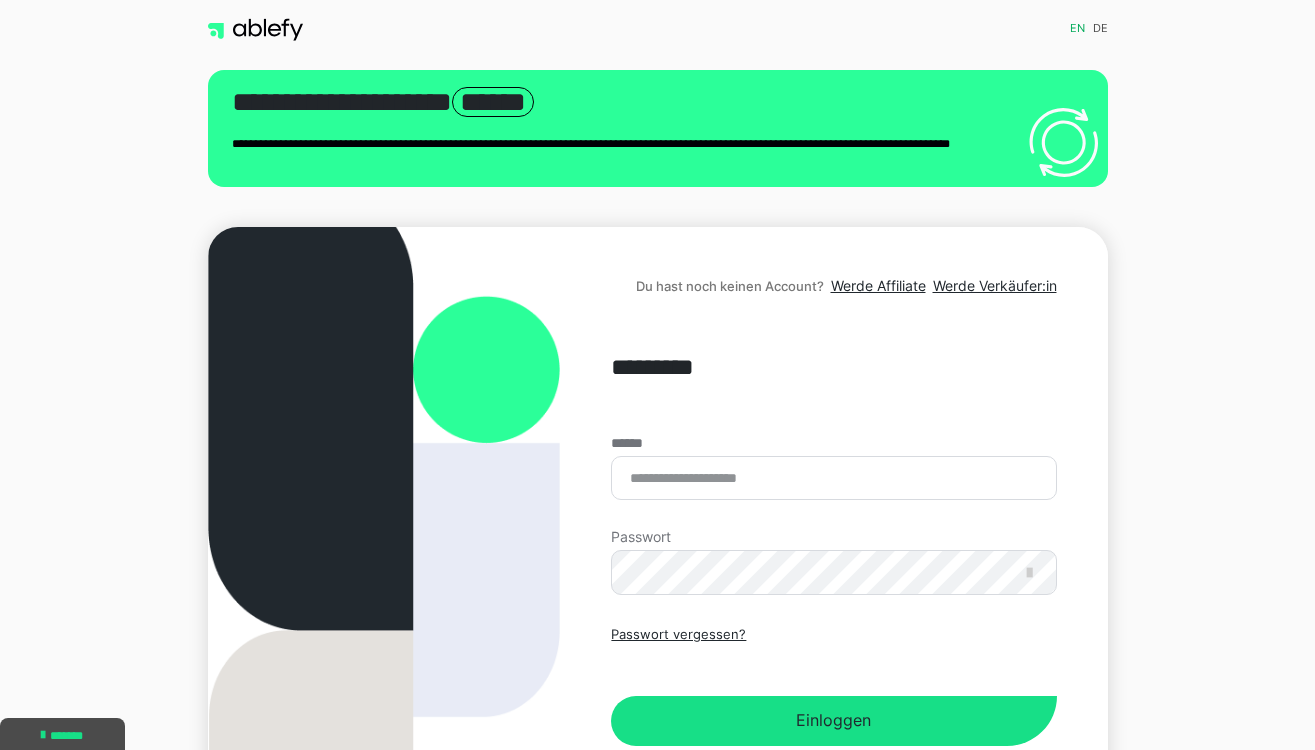 scroll, scrollTop: 0, scrollLeft: 0, axis: both 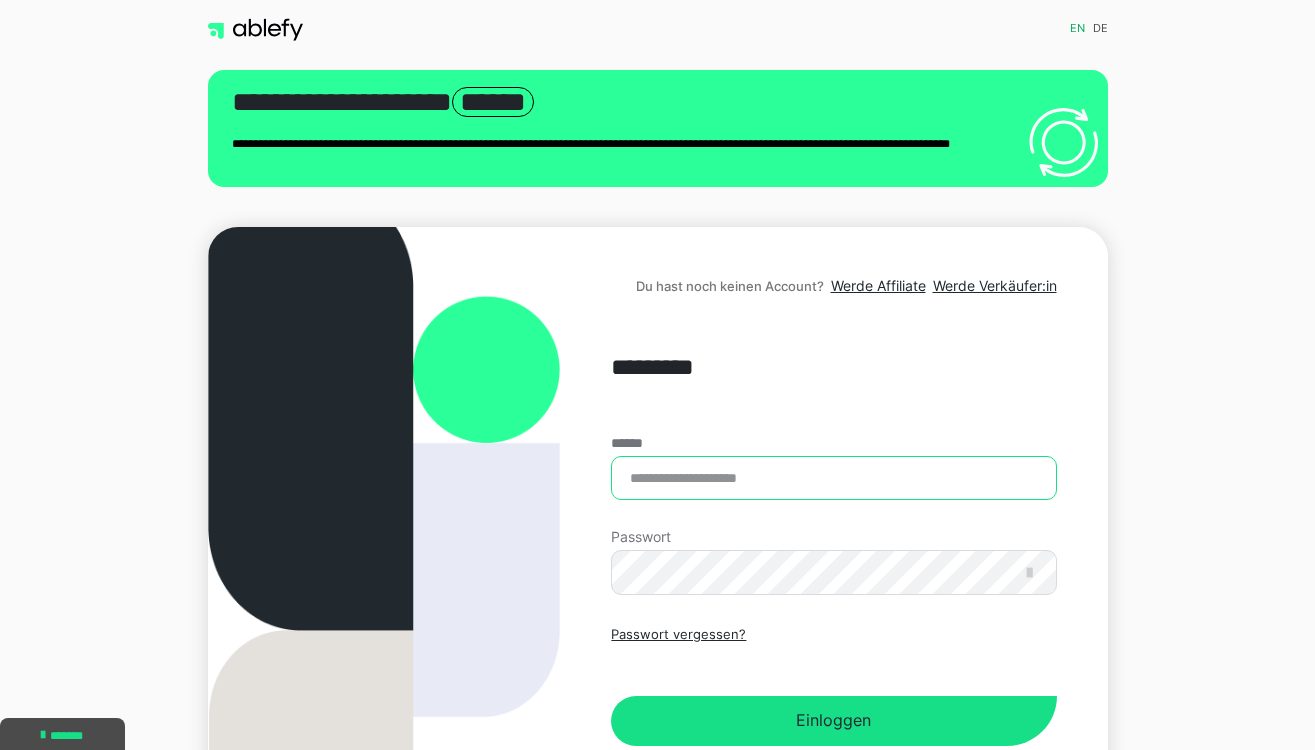 type on "**********" 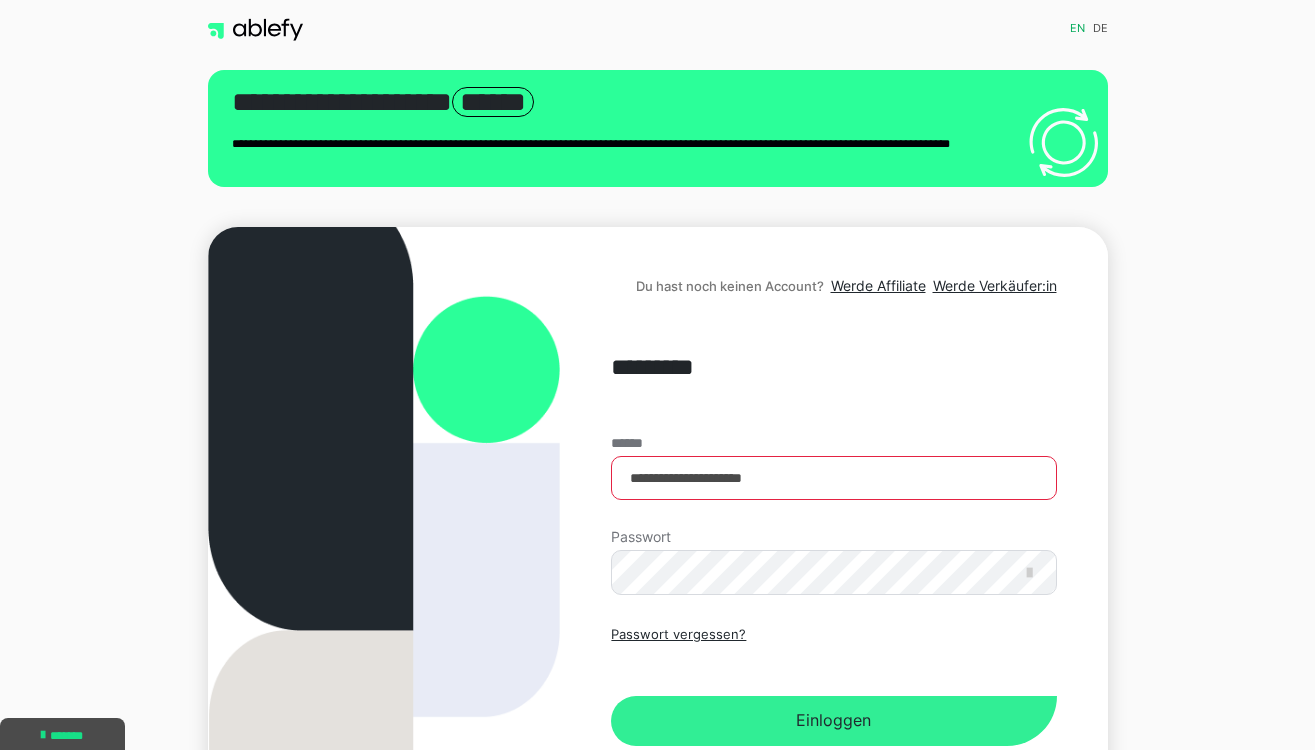 click on "Einloggen" at bounding box center (833, 721) 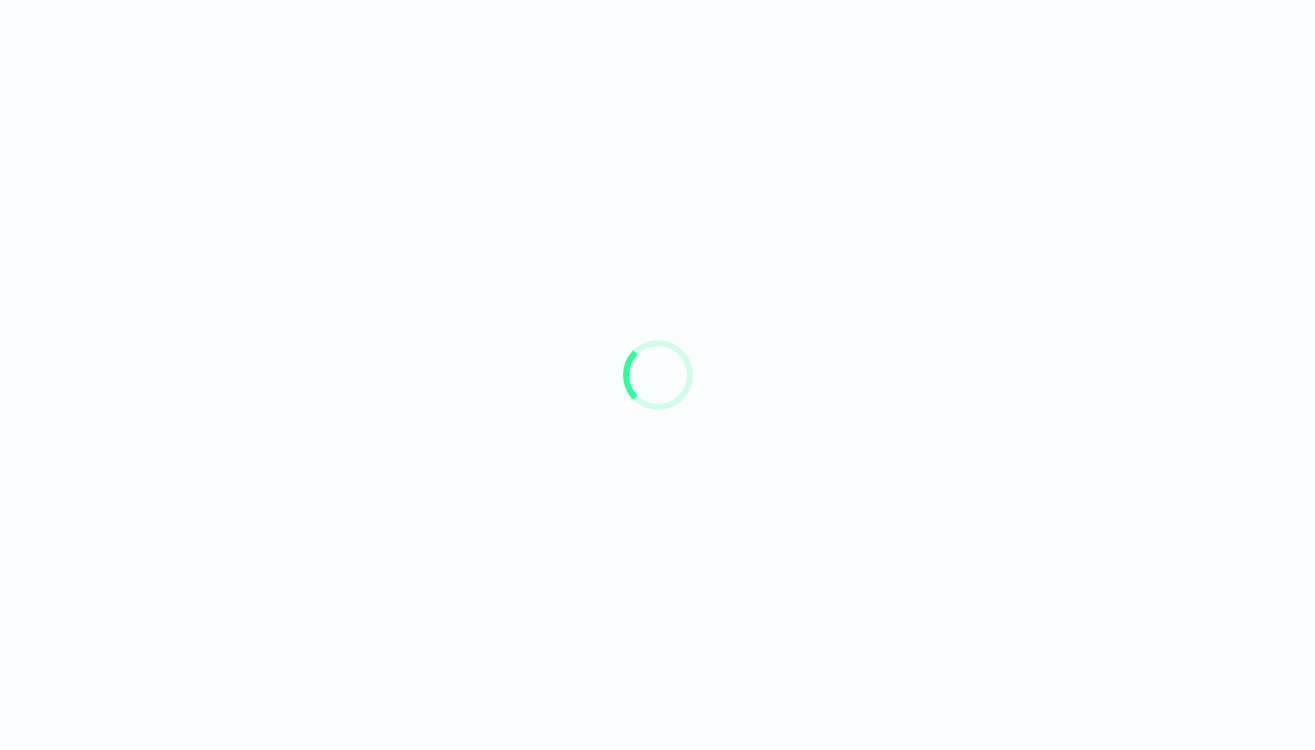 scroll, scrollTop: 0, scrollLeft: 0, axis: both 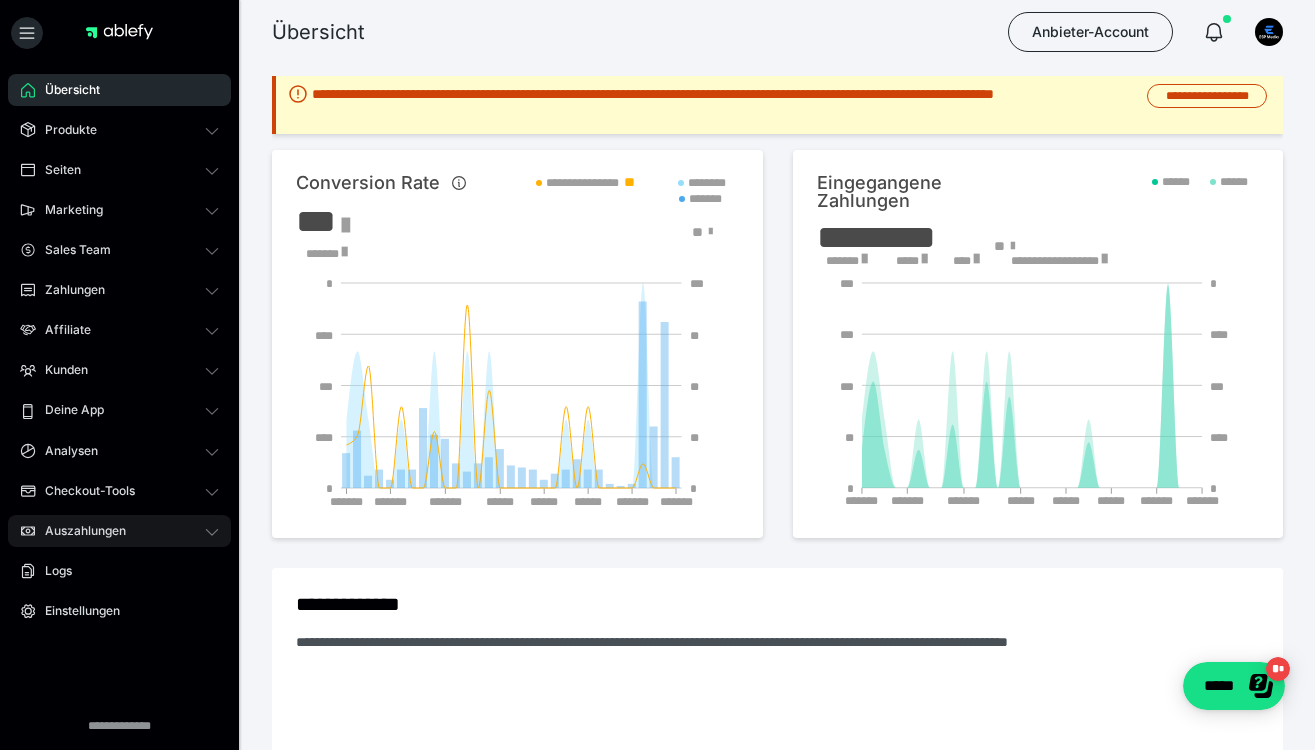 click on "Auszahlungen" at bounding box center (78, 531) 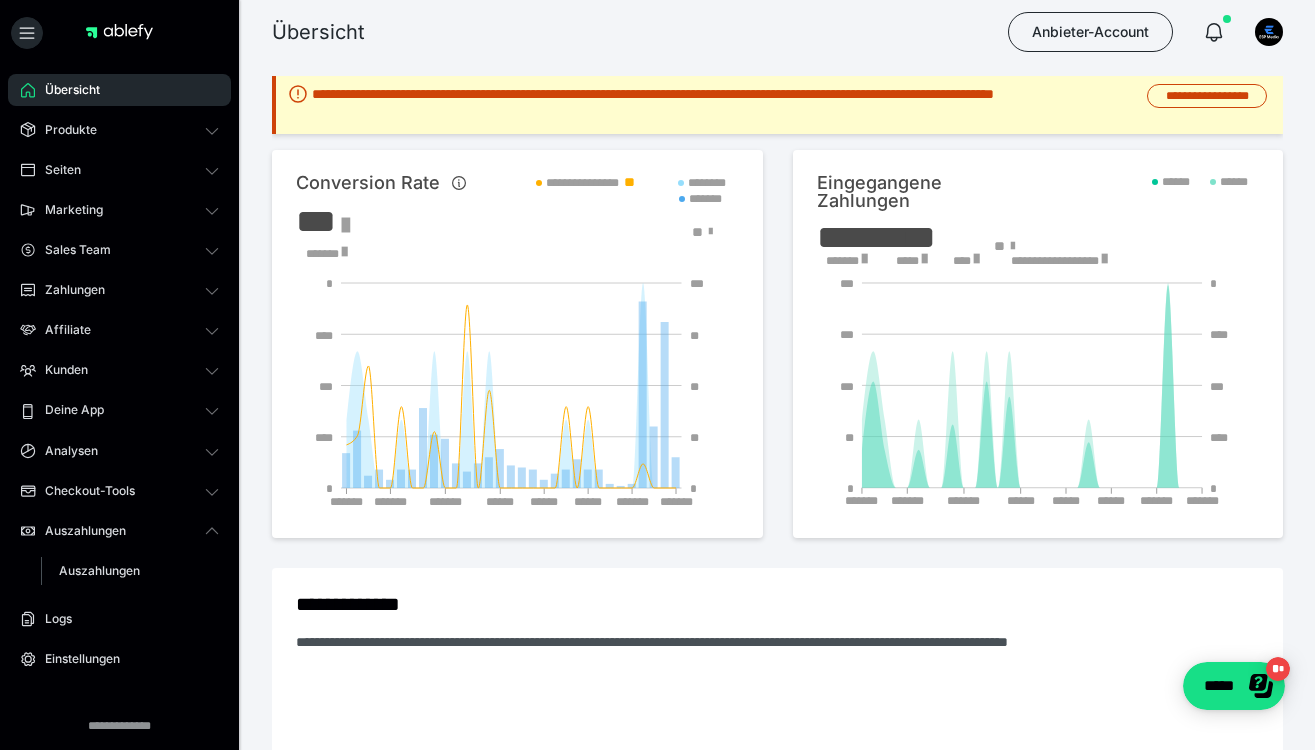 click on "Auszahlungen Auszahlungen" at bounding box center [119, 555] 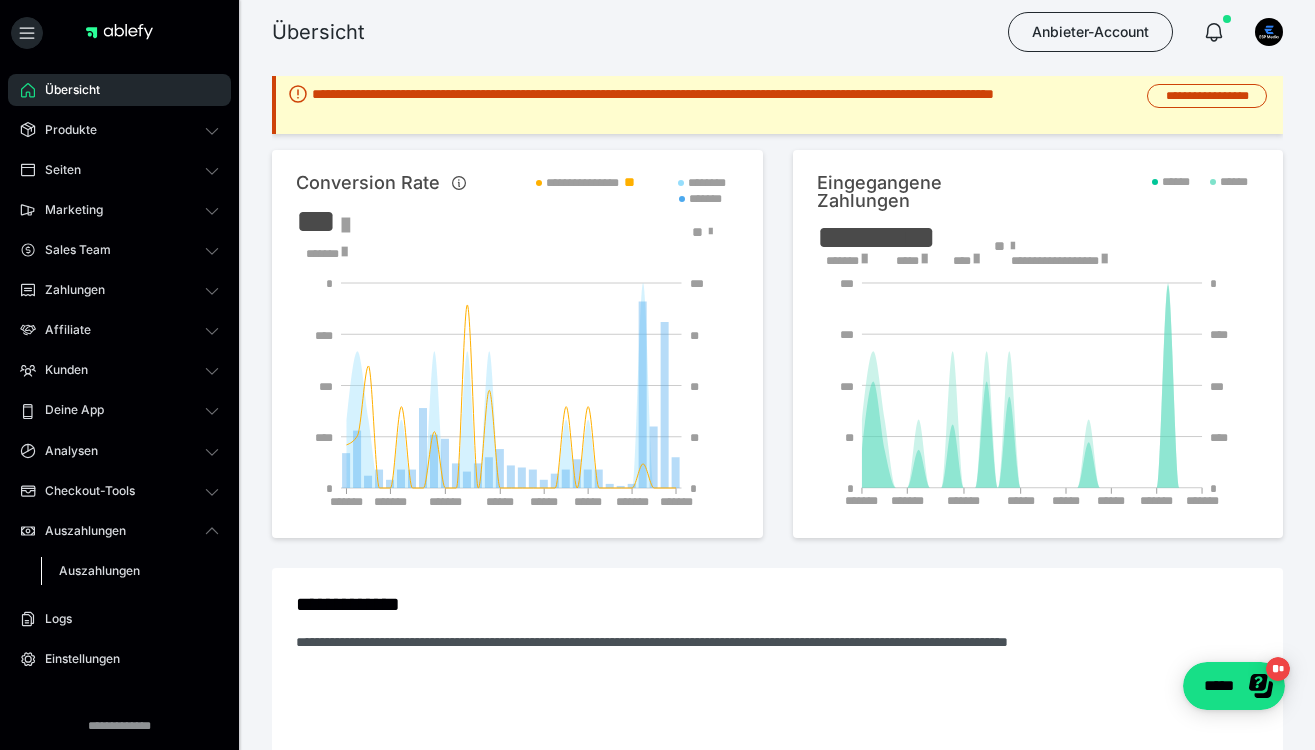 click on "Auszahlungen" at bounding box center [99, 570] 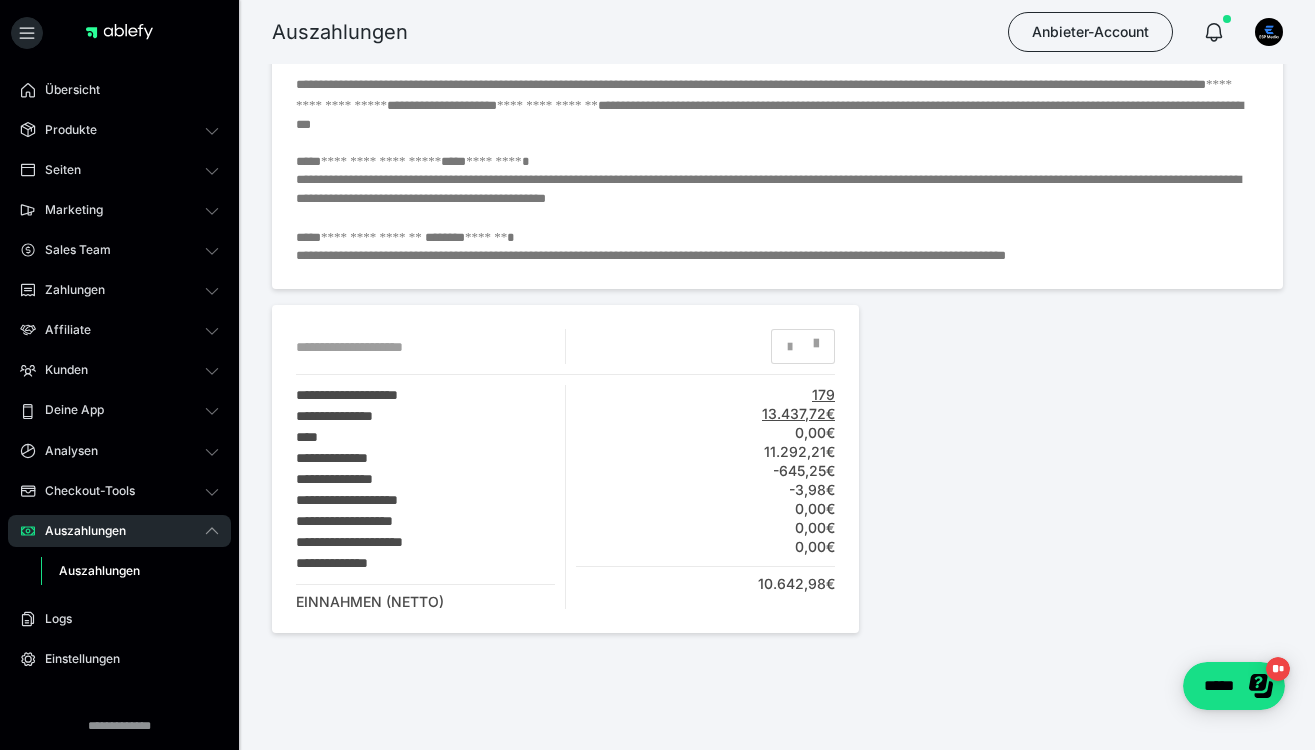 scroll, scrollTop: 607, scrollLeft: 0, axis: vertical 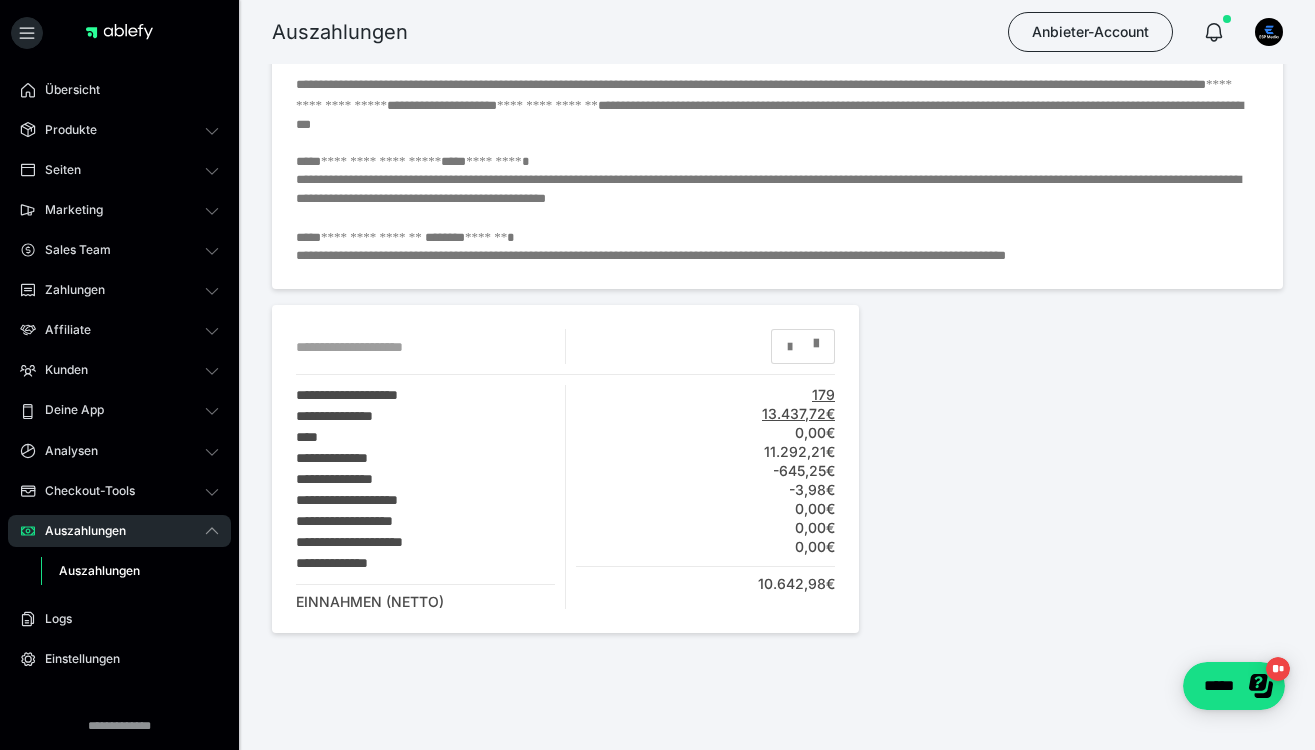 click at bounding box center [803, 347] 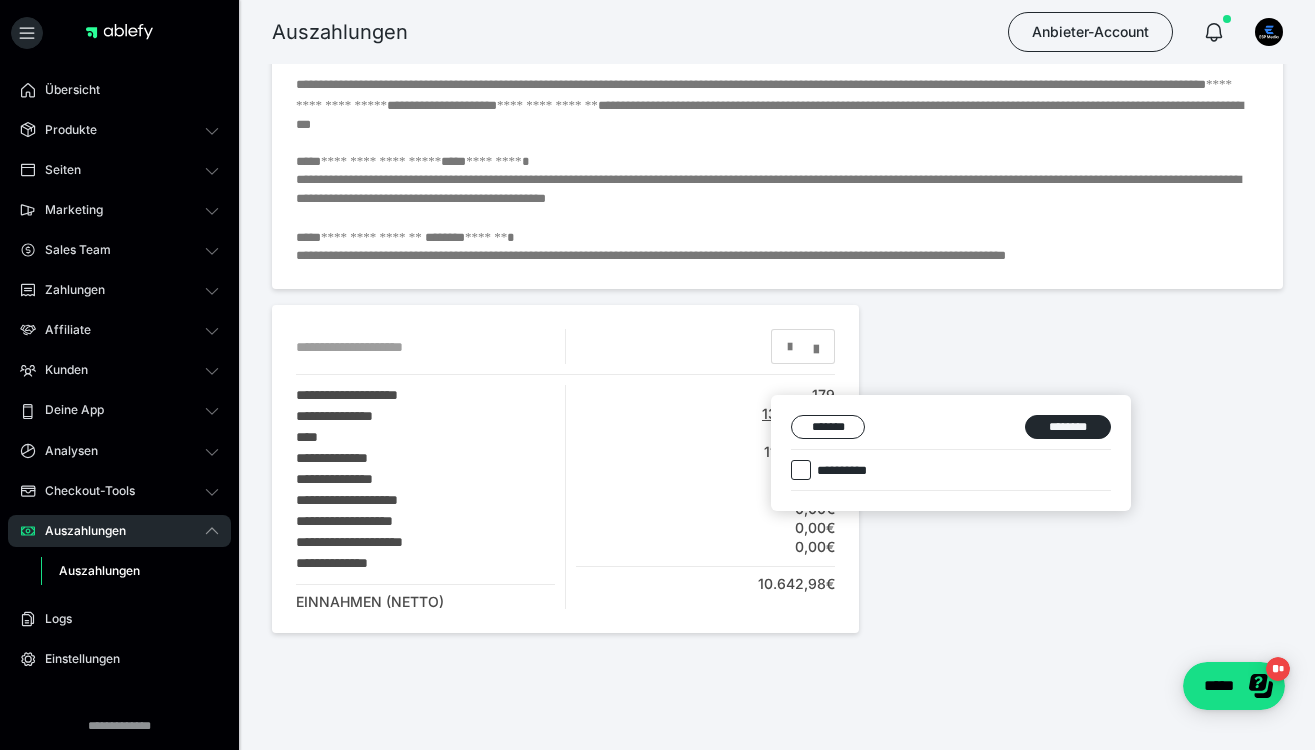 click at bounding box center [657, 375] 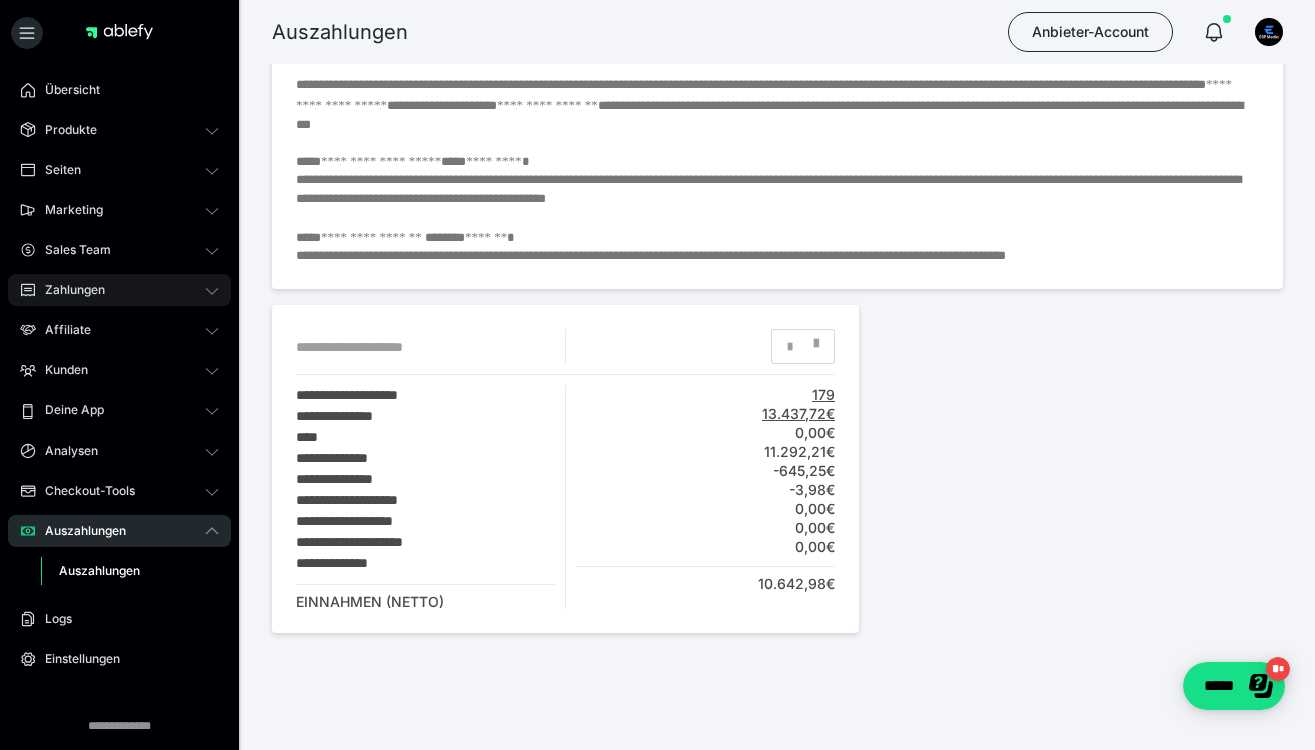click on "Zahlungen" at bounding box center [119, 290] 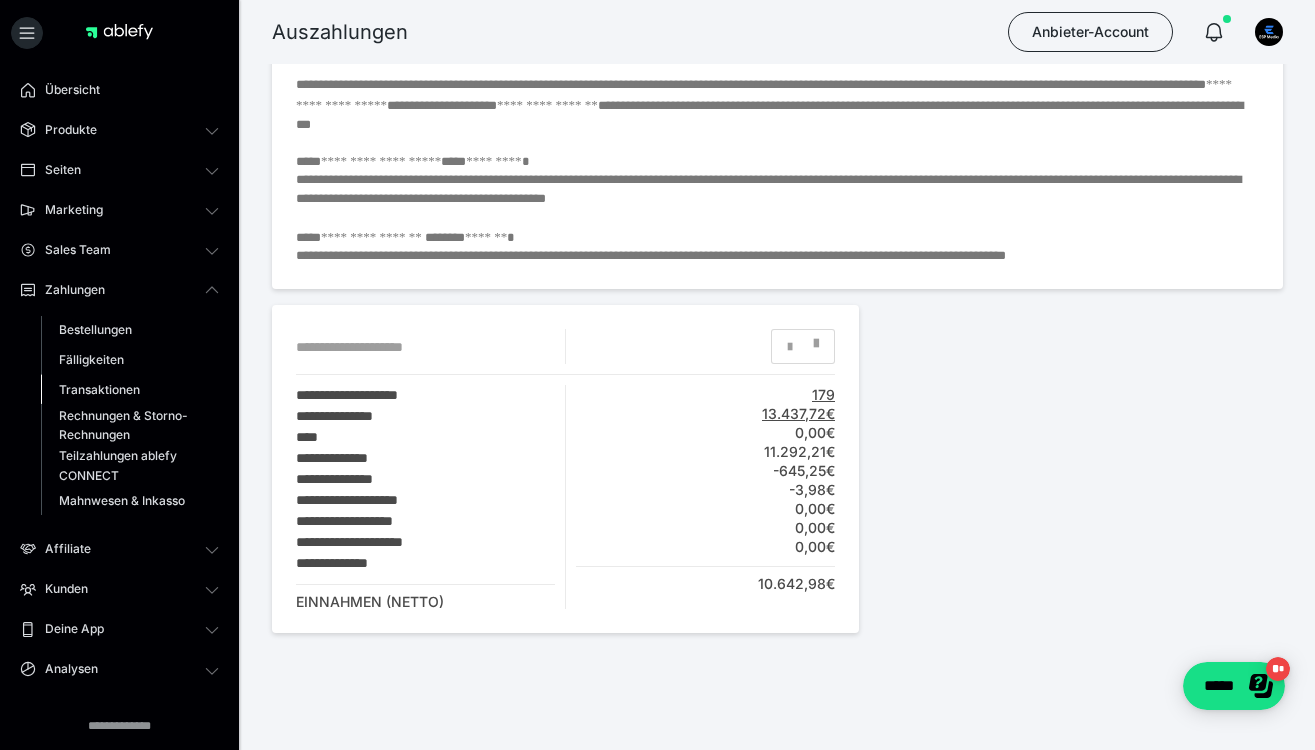 click on "Transaktionen" at bounding box center (99, 389) 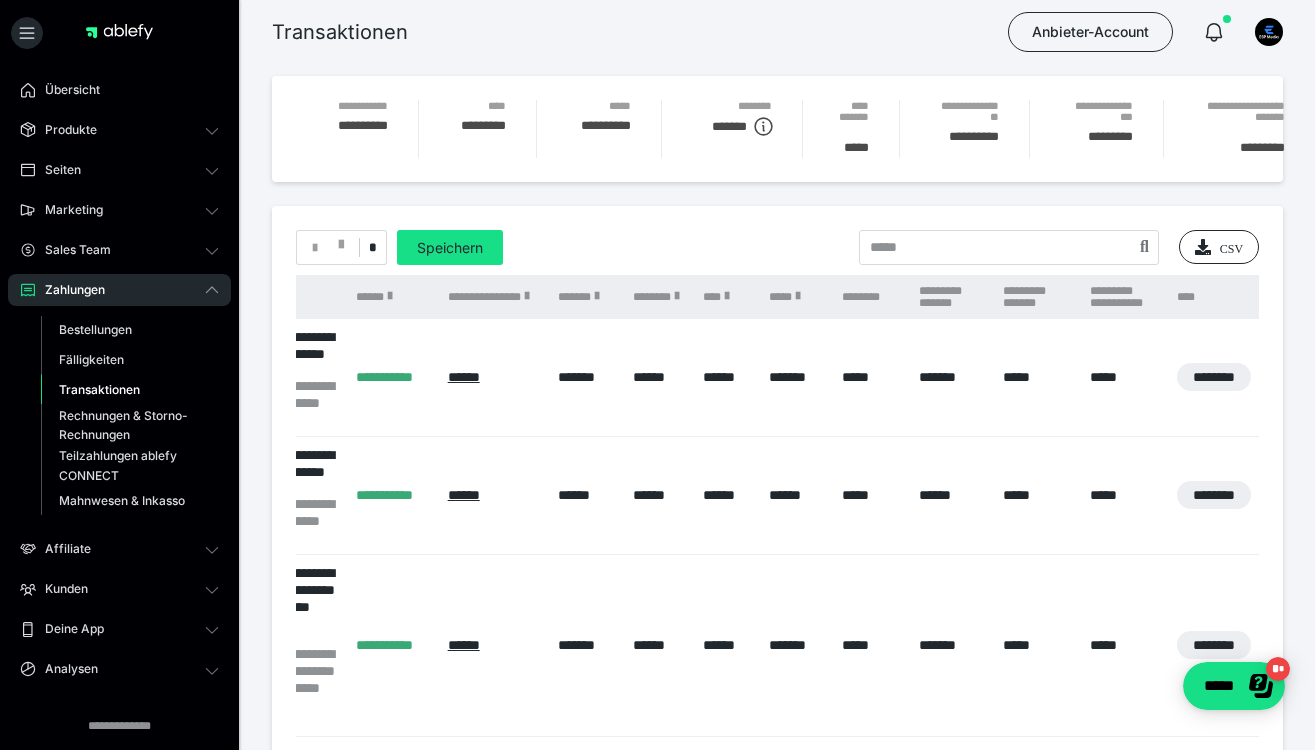 scroll, scrollTop: 0, scrollLeft: 1374, axis: horizontal 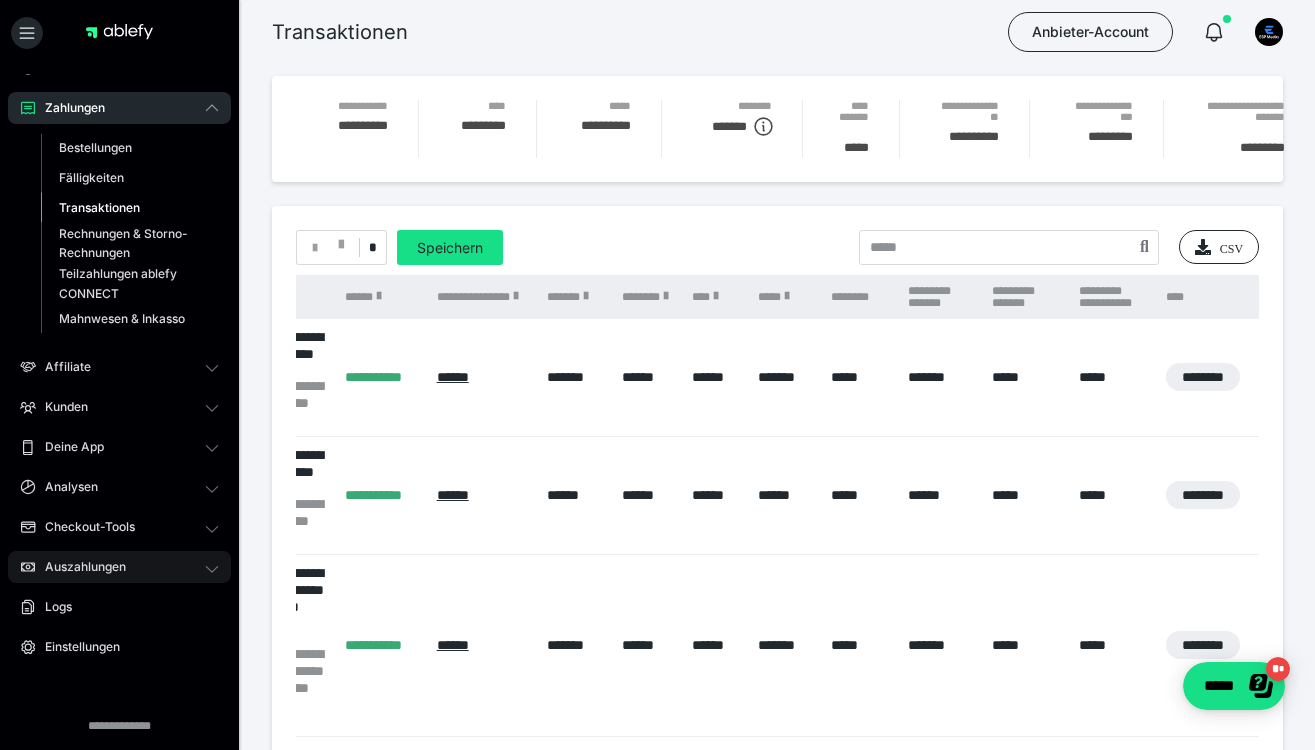 click on "Auszahlungen" at bounding box center (78, 567) 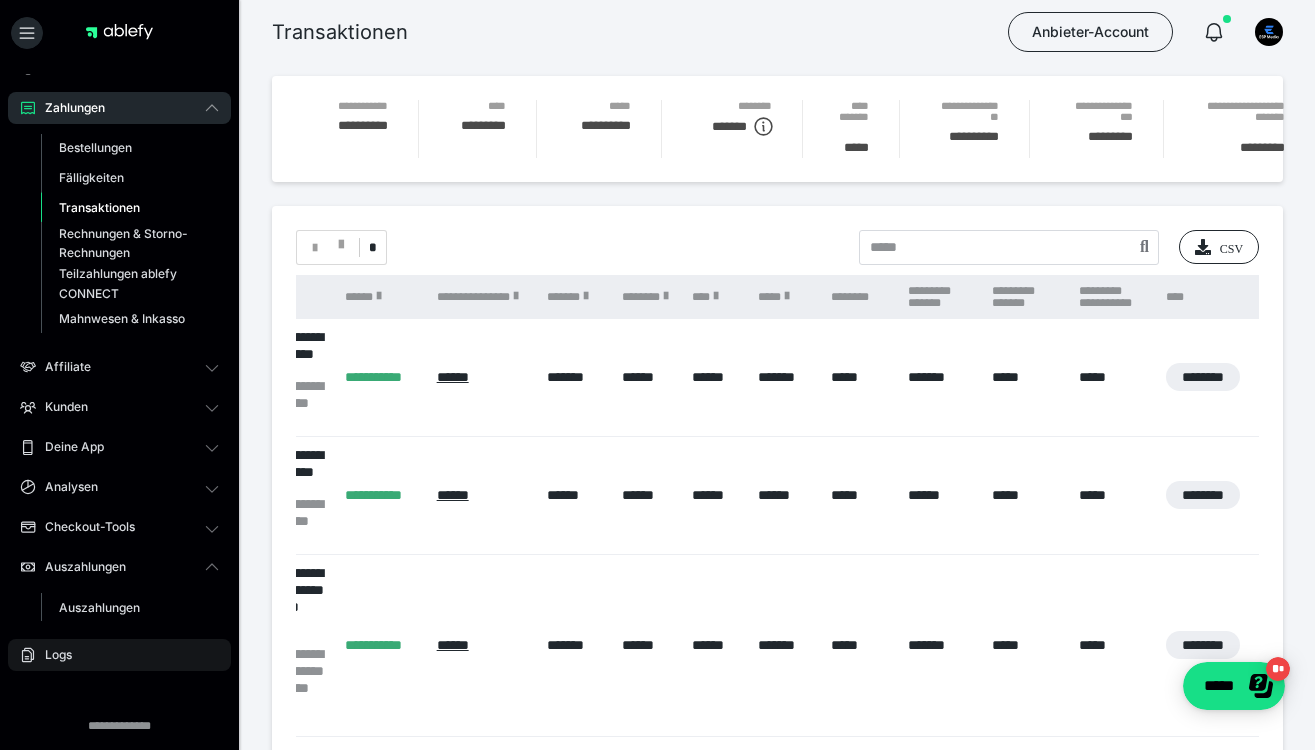 scroll, scrollTop: 38, scrollLeft: 0, axis: vertical 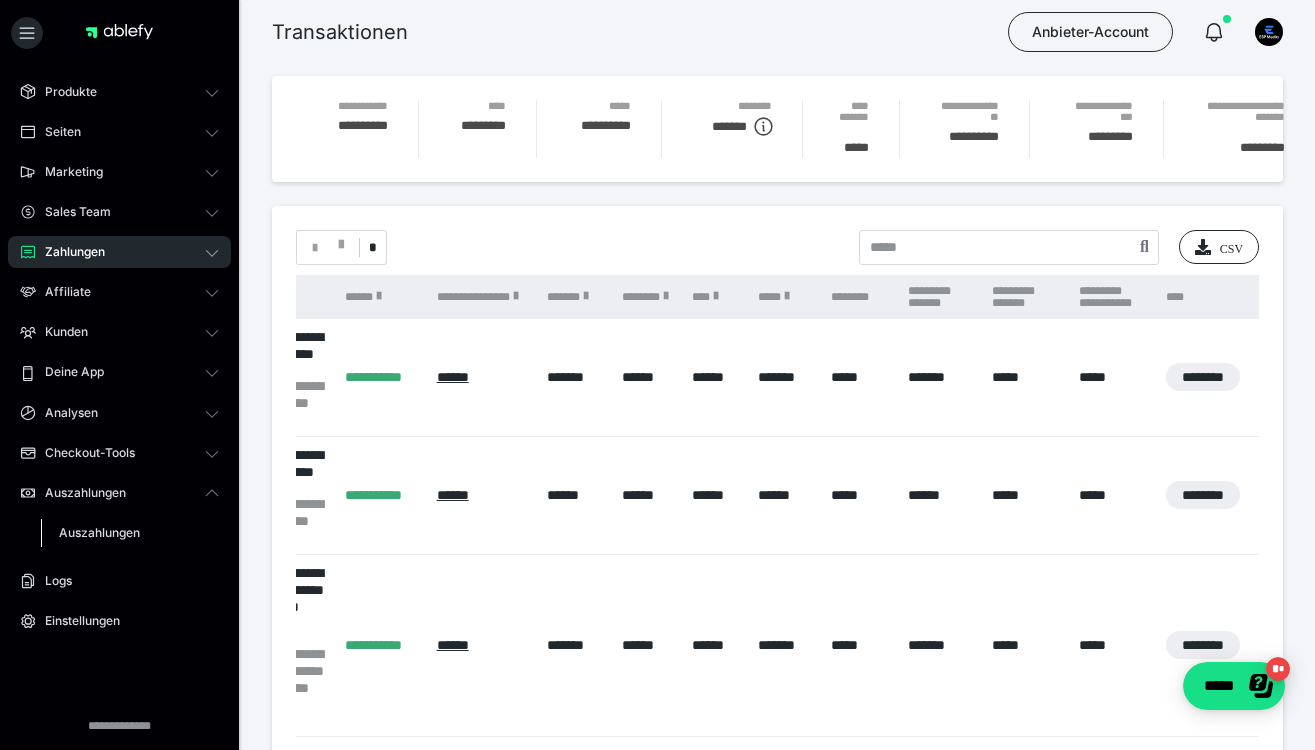 click on "Auszahlungen" at bounding box center (99, 532) 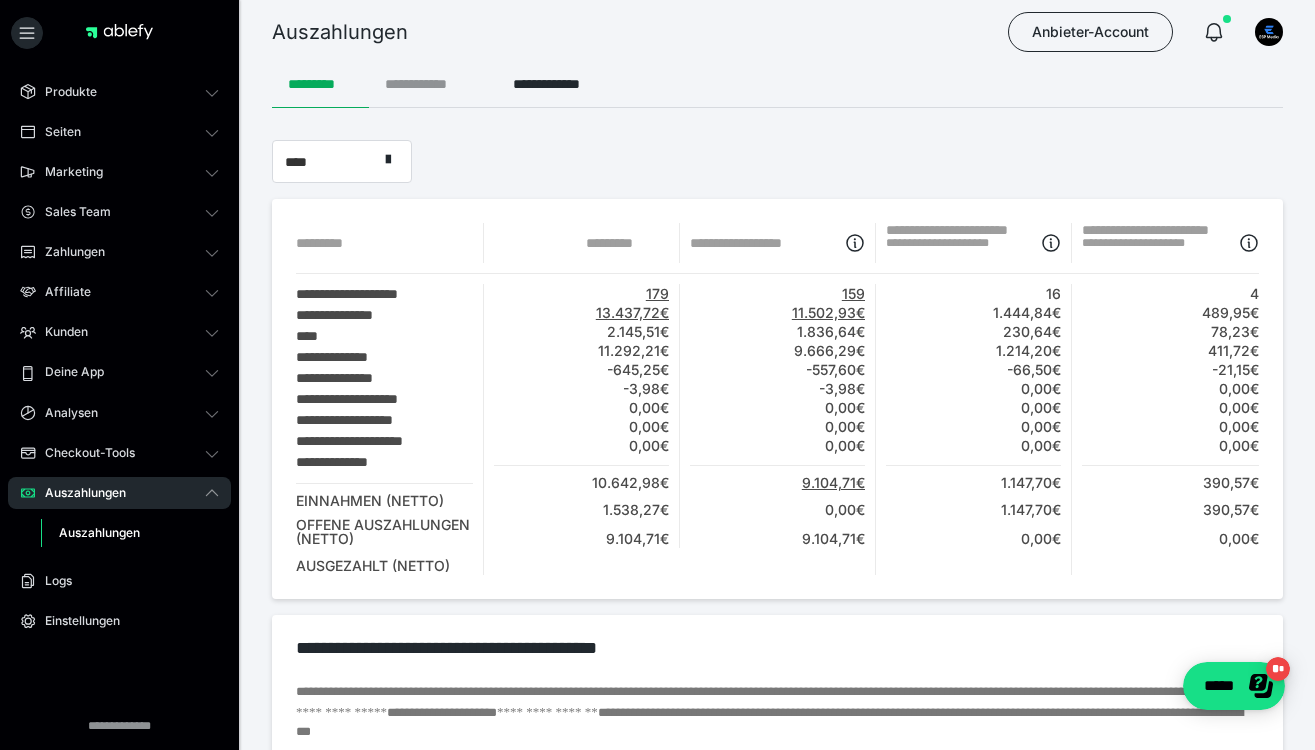 click on "**********" at bounding box center [433, 84] 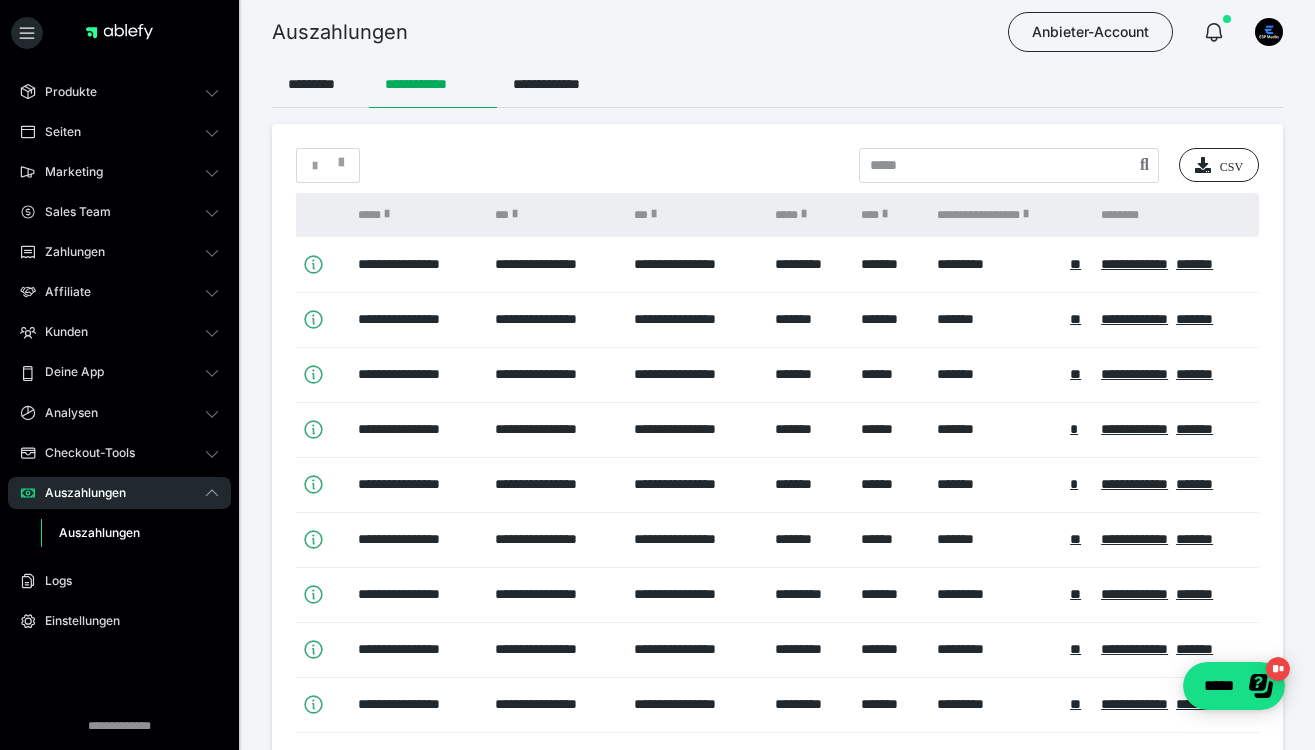 scroll, scrollTop: 0, scrollLeft: 316, axis: horizontal 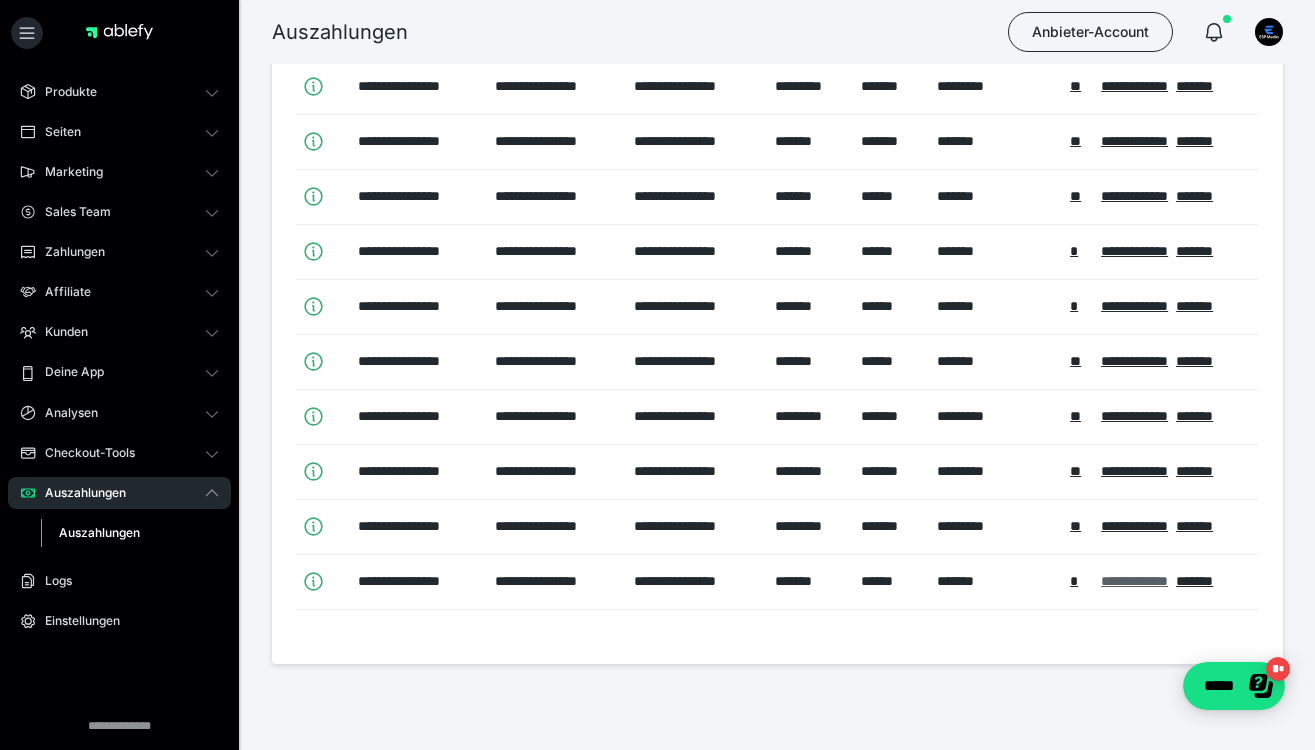 click on "**********" at bounding box center (1134, 581) 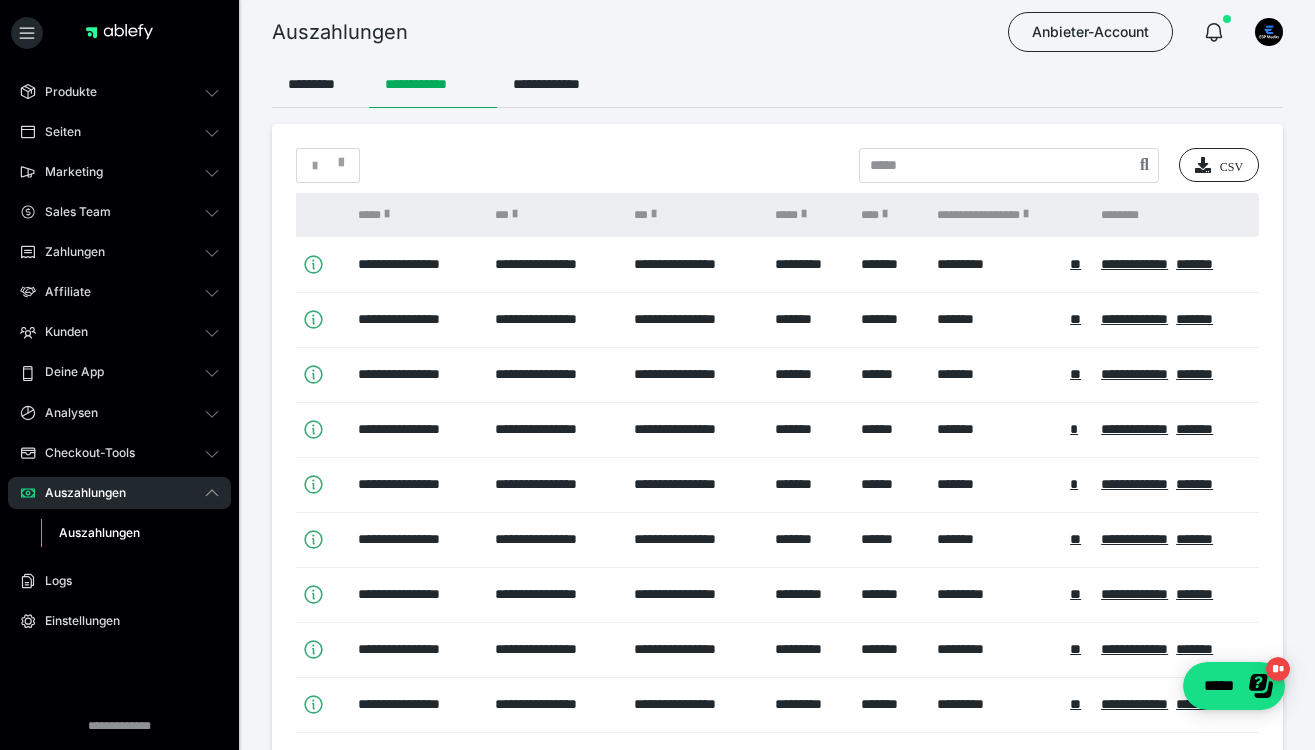 scroll, scrollTop: 0, scrollLeft: 0, axis: both 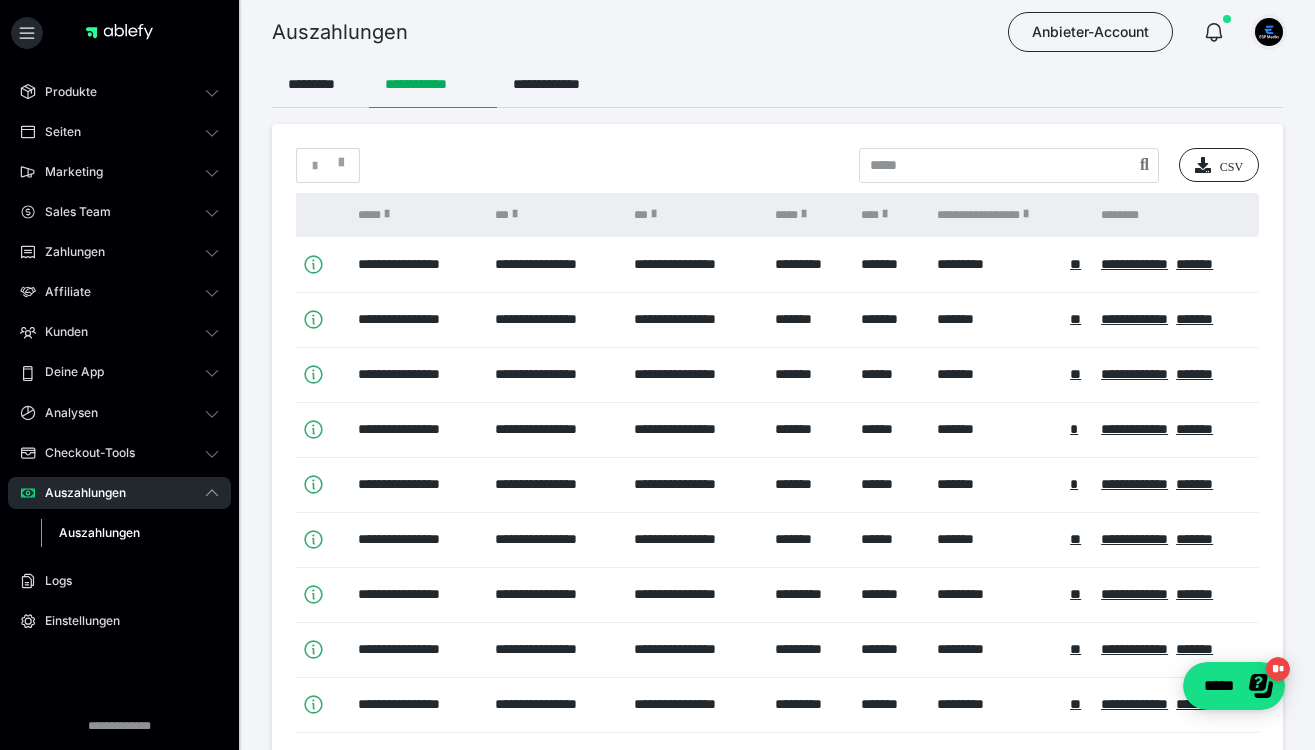 click at bounding box center [1269, 32] 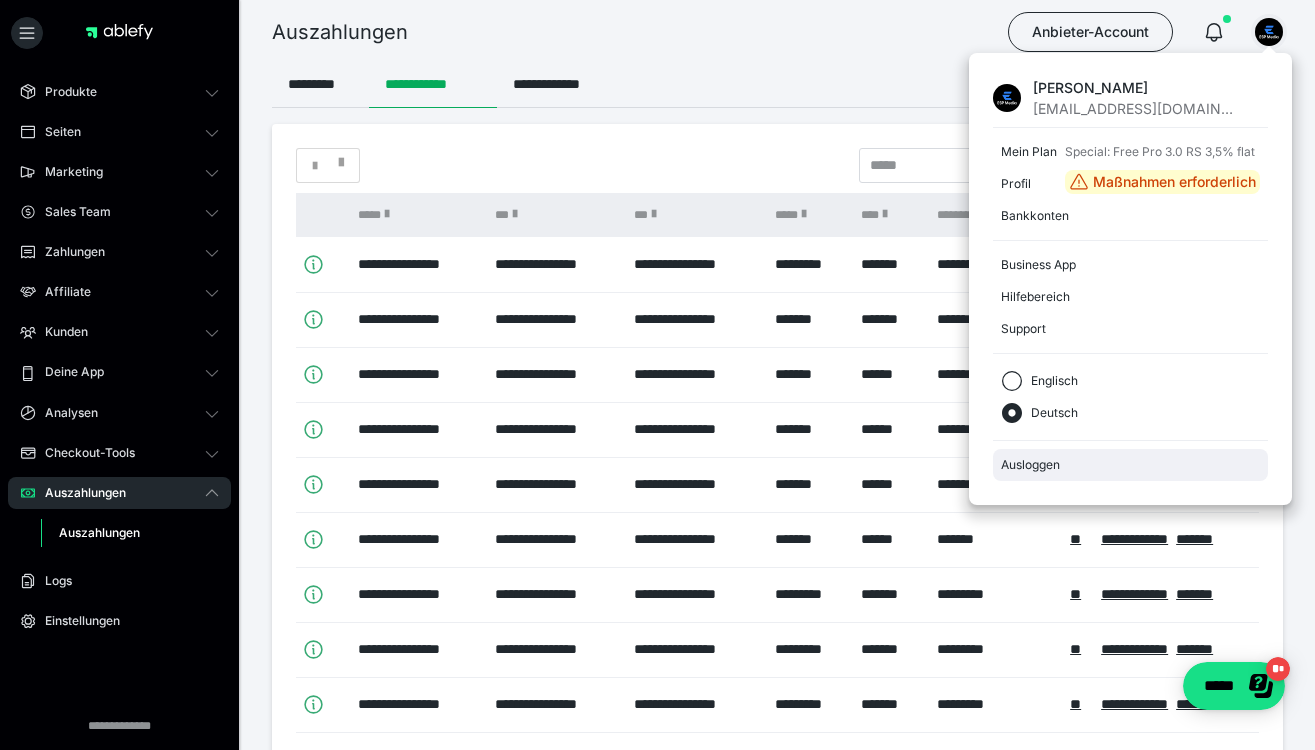 click on "Ausloggen" at bounding box center (1130, 465) 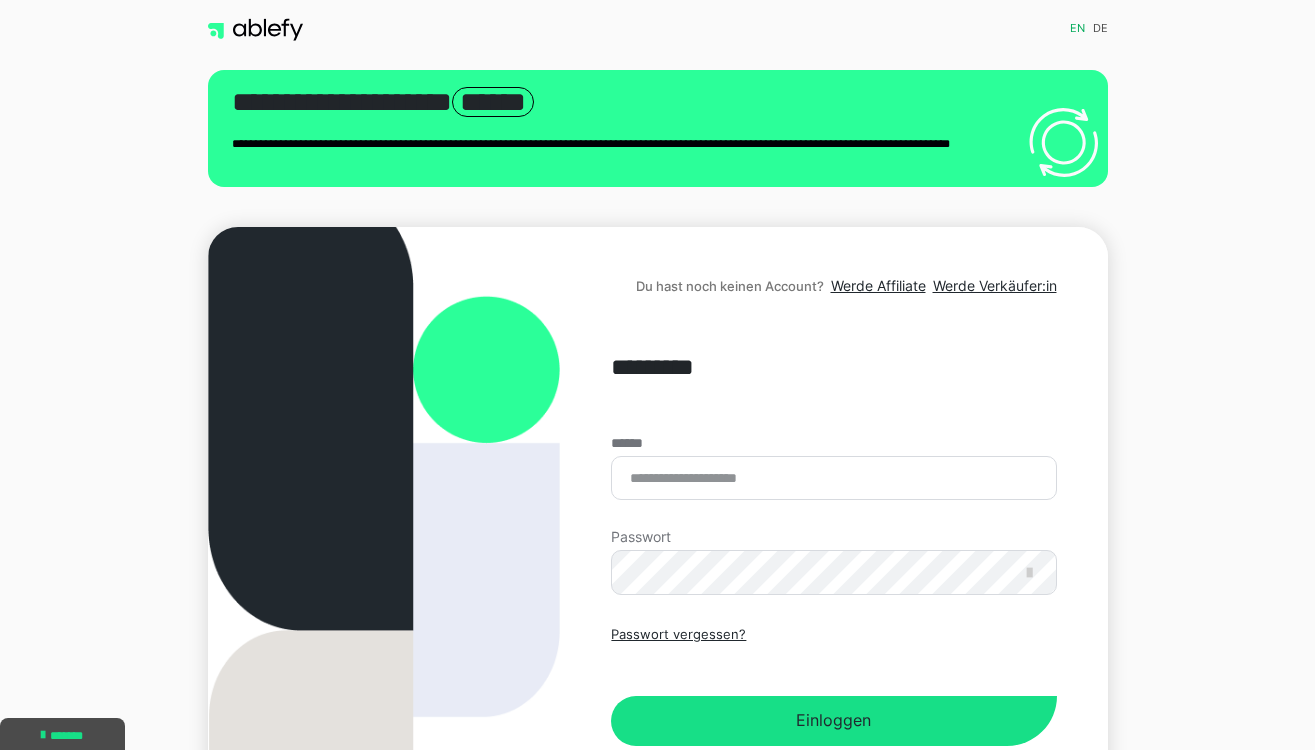 scroll, scrollTop: 0, scrollLeft: 0, axis: both 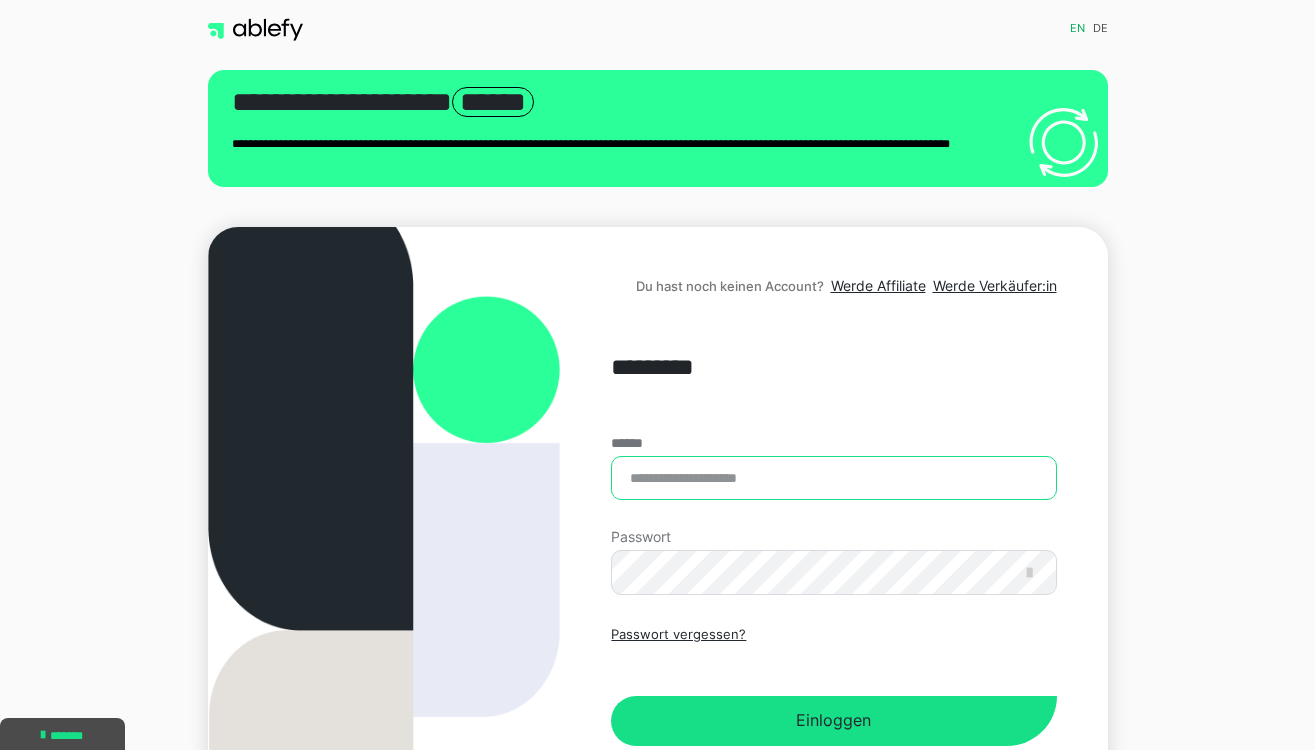 type on "**********" 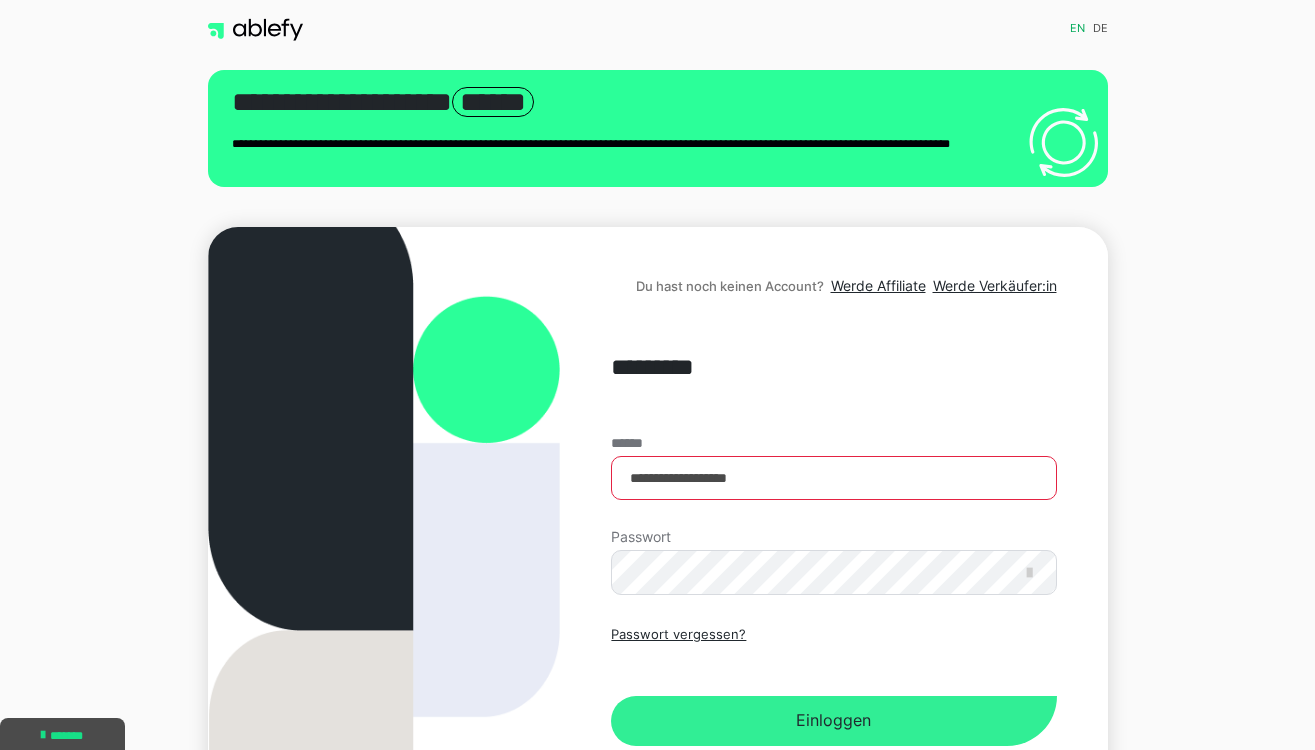 click on "Einloggen" at bounding box center (833, 721) 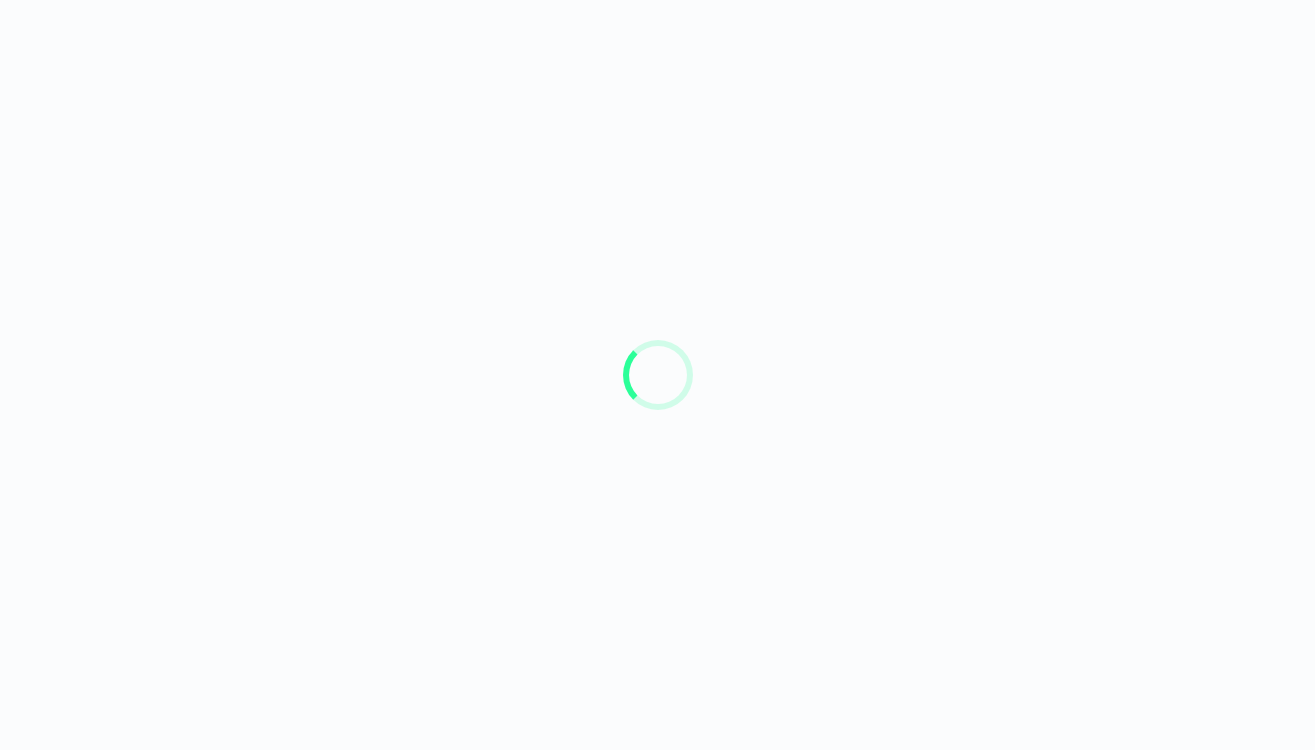 scroll, scrollTop: 0, scrollLeft: 0, axis: both 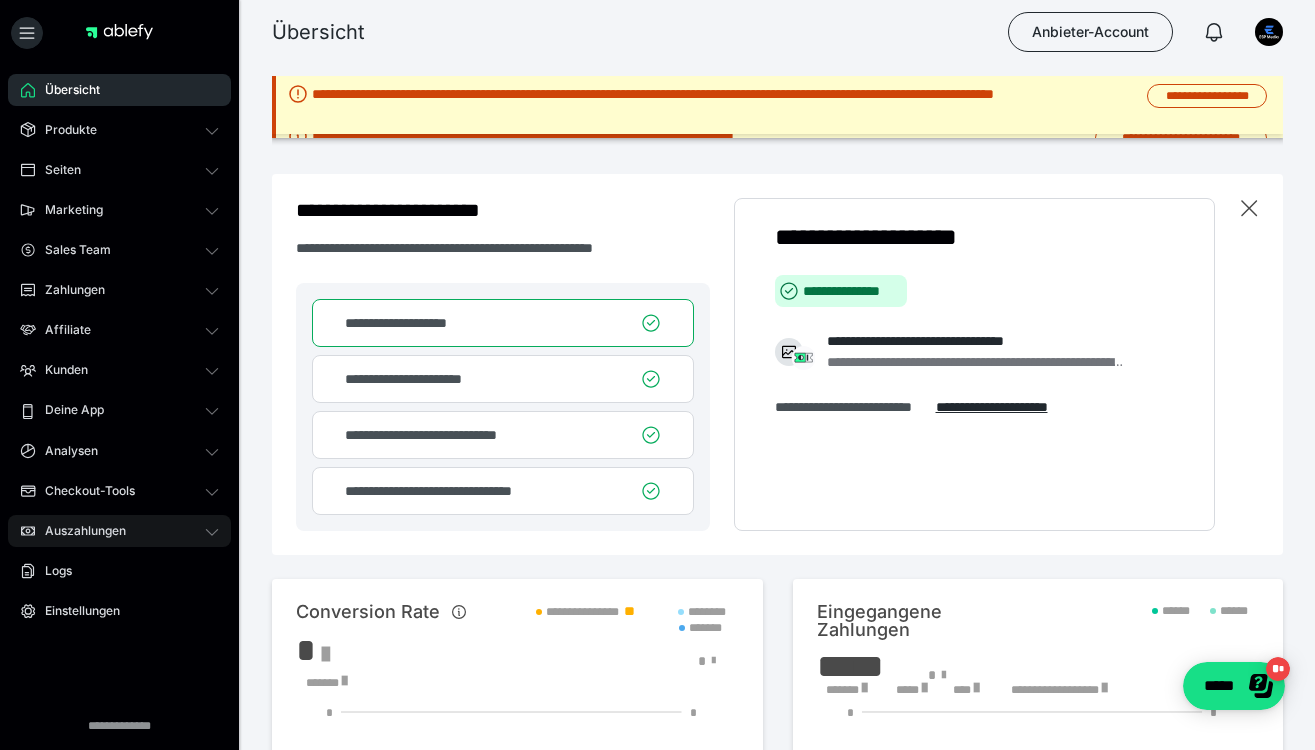 click on "Auszahlungen" at bounding box center (119, 531) 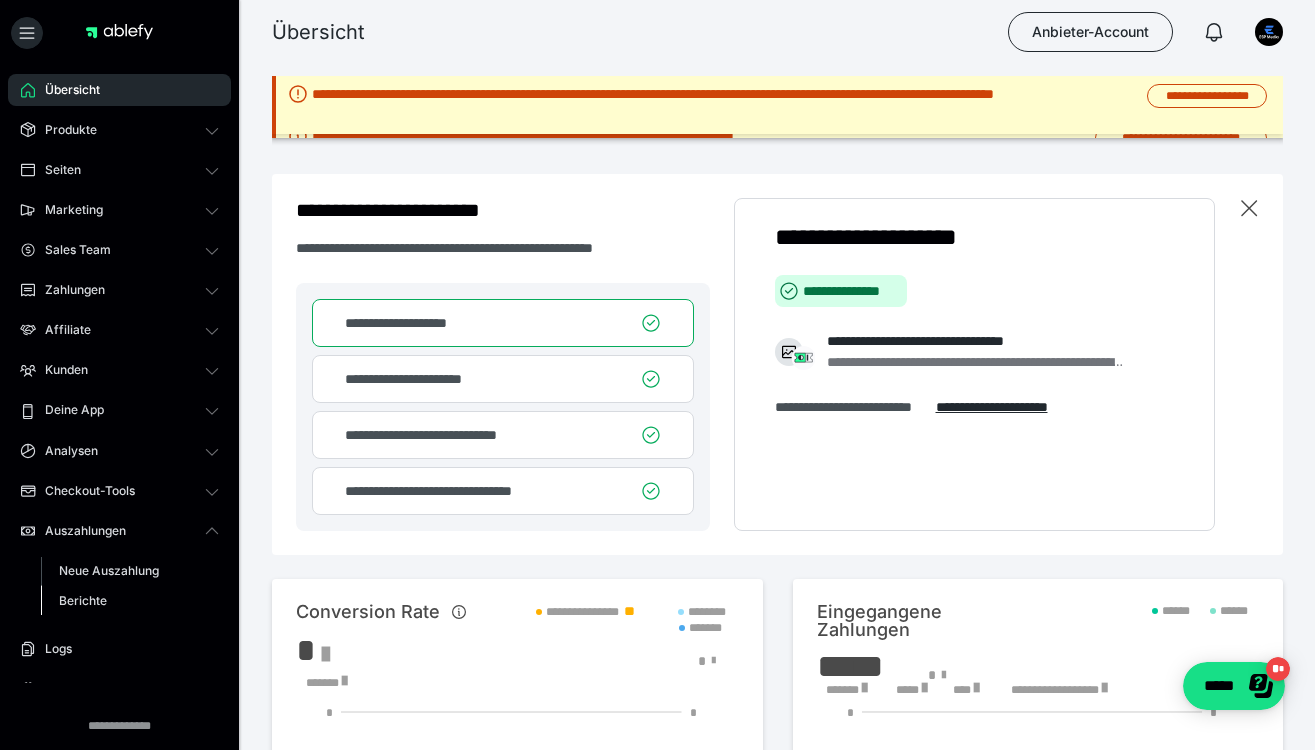 click on "Berichte" at bounding box center [83, 600] 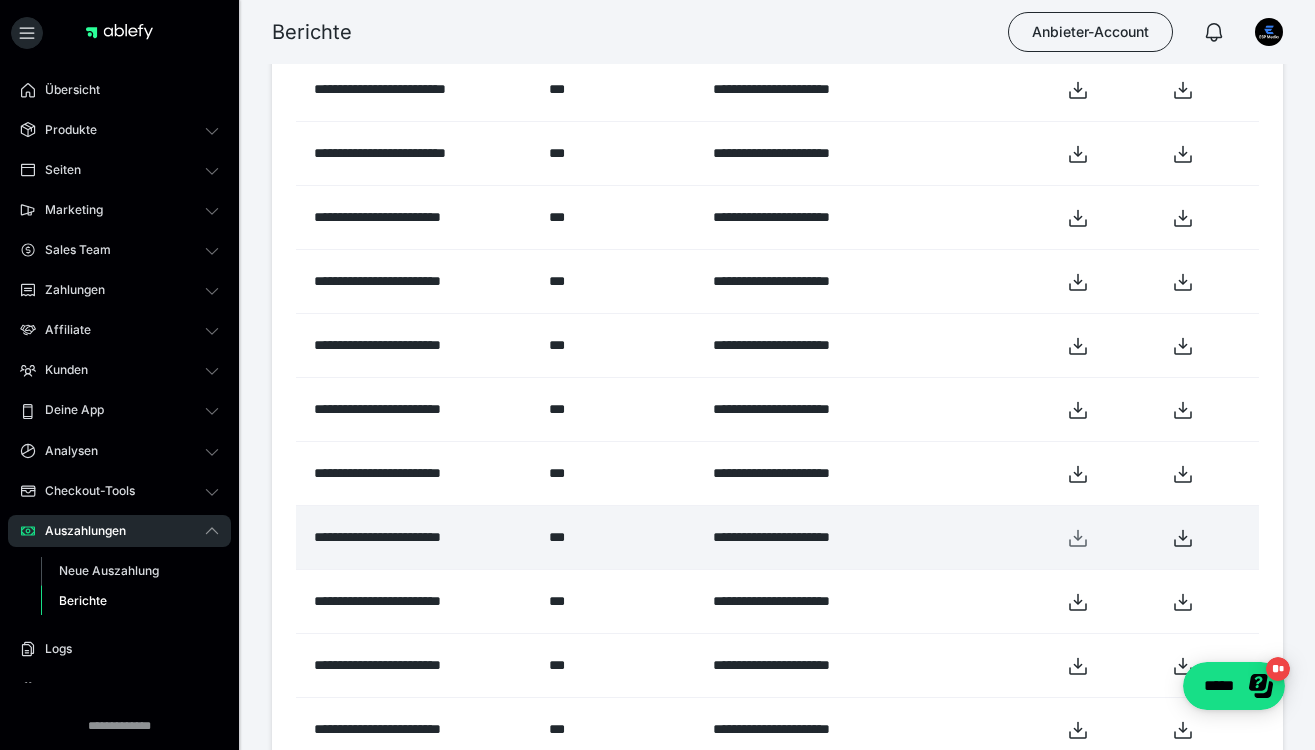 scroll, scrollTop: 836, scrollLeft: 0, axis: vertical 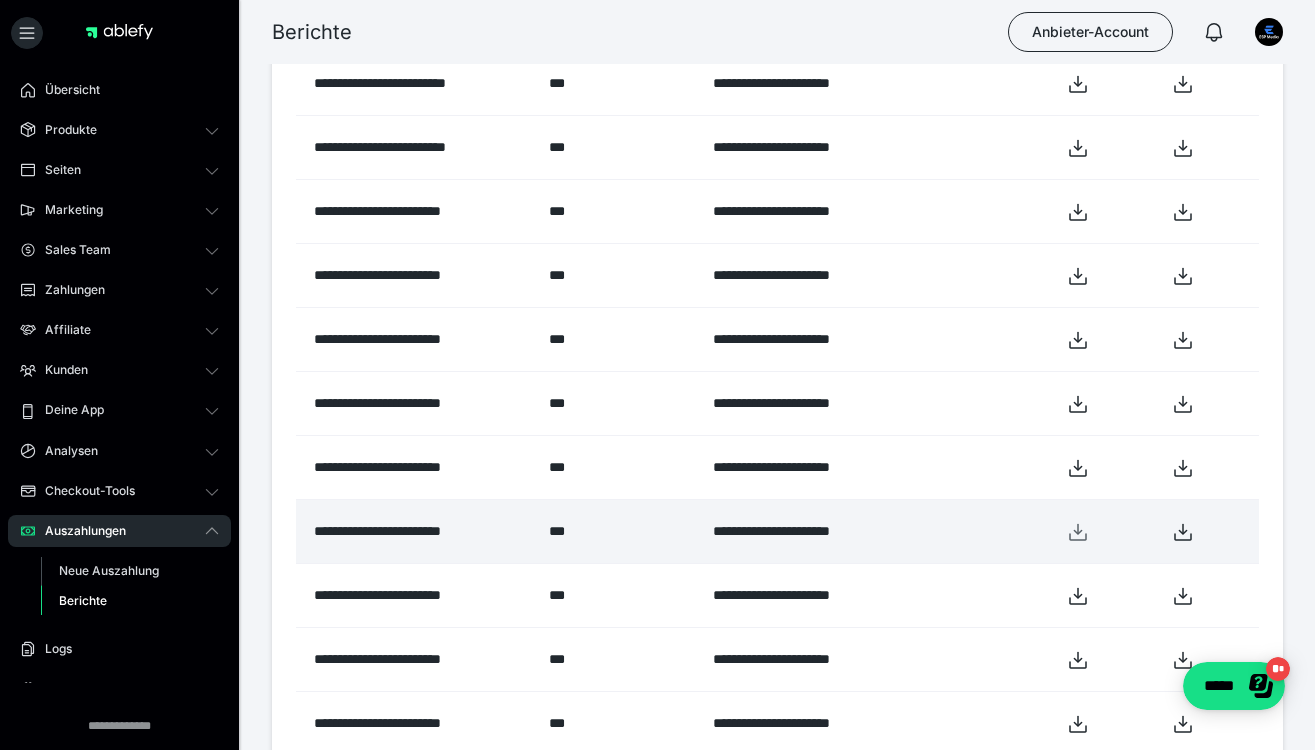 click 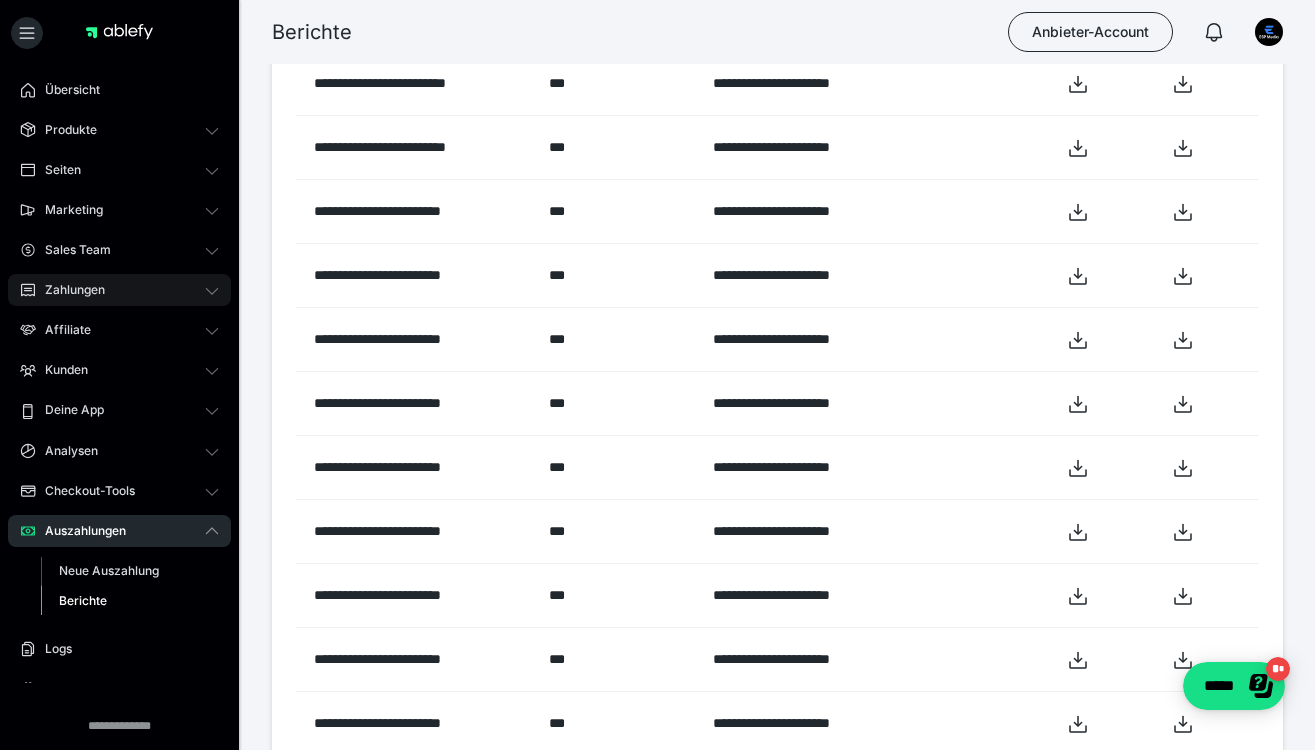click on "Zahlungen" at bounding box center [119, 290] 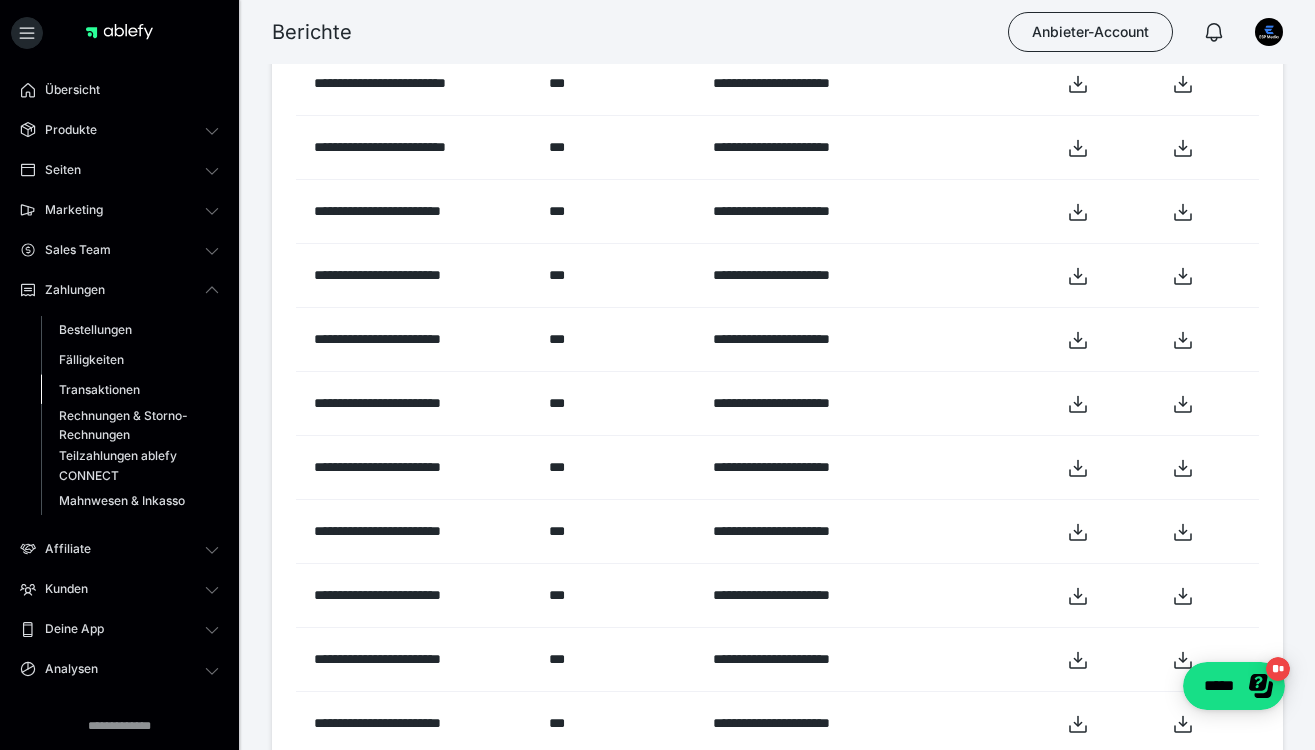 click on "Transaktionen" at bounding box center [99, 389] 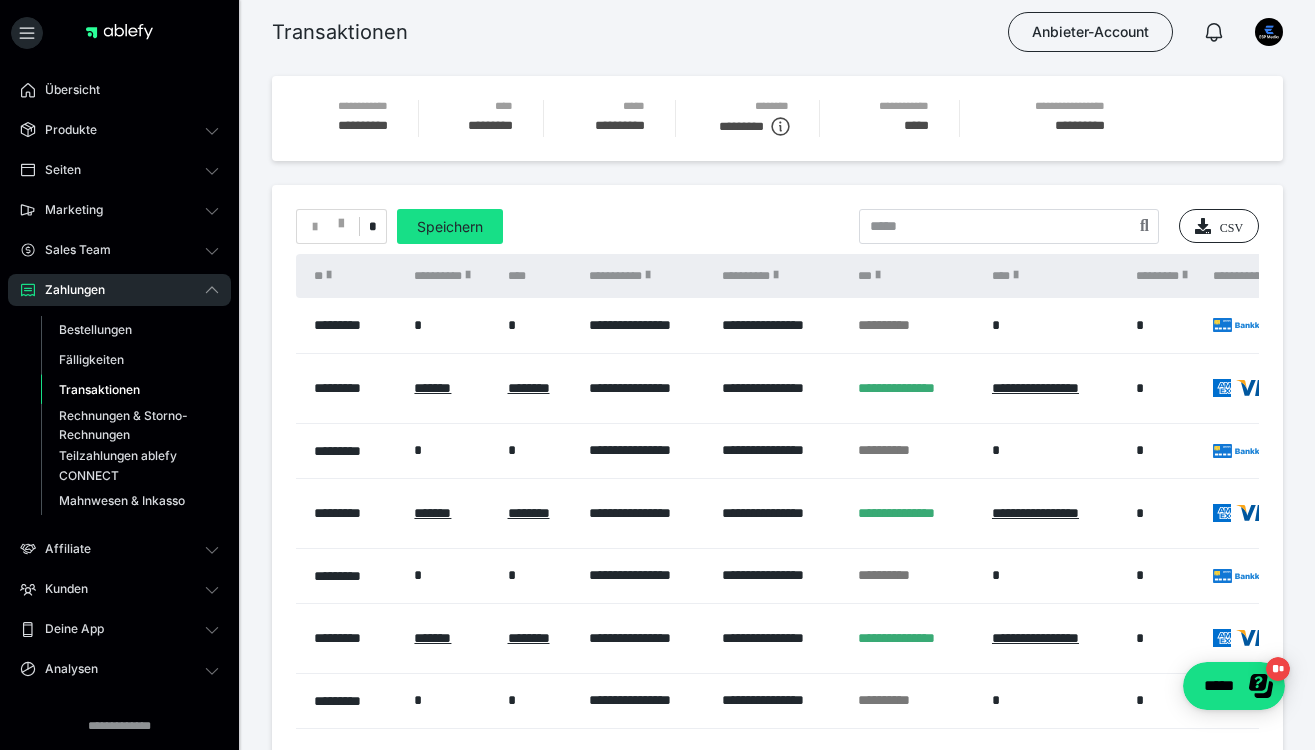 scroll, scrollTop: 0, scrollLeft: 0, axis: both 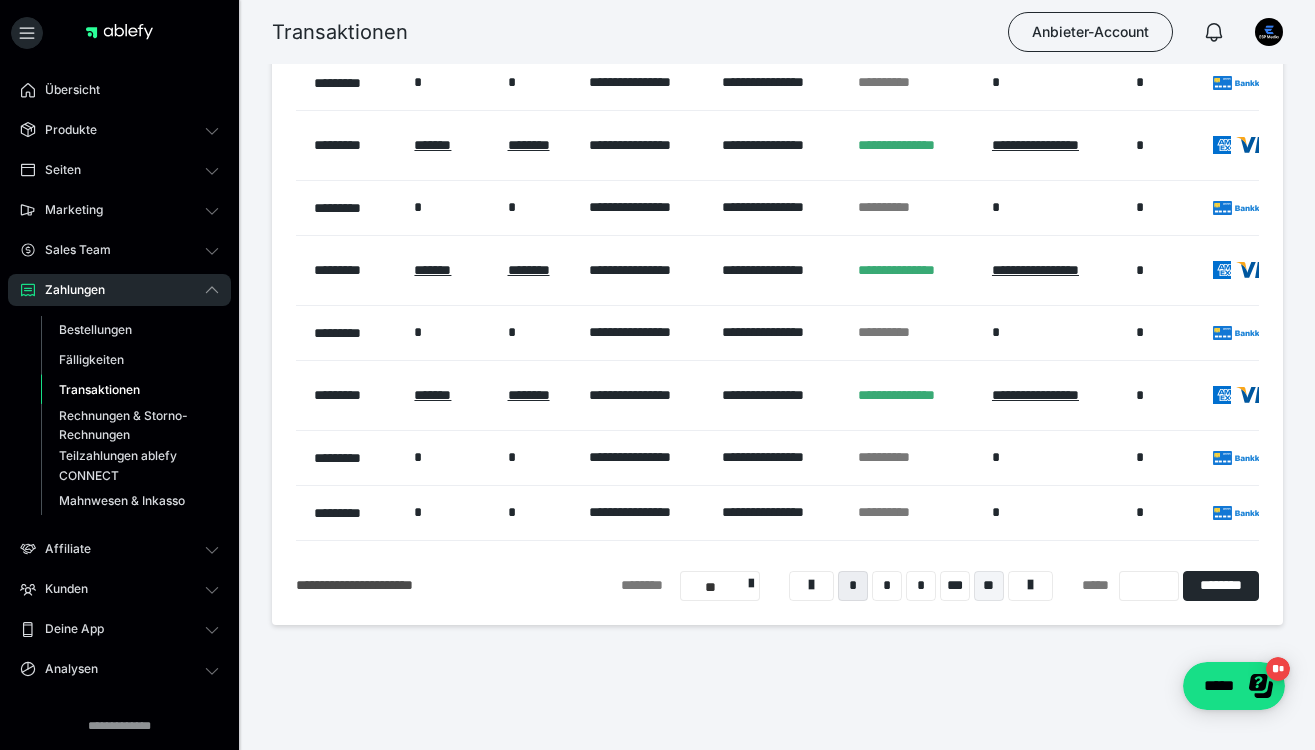 click on "**" at bounding box center (989, 586) 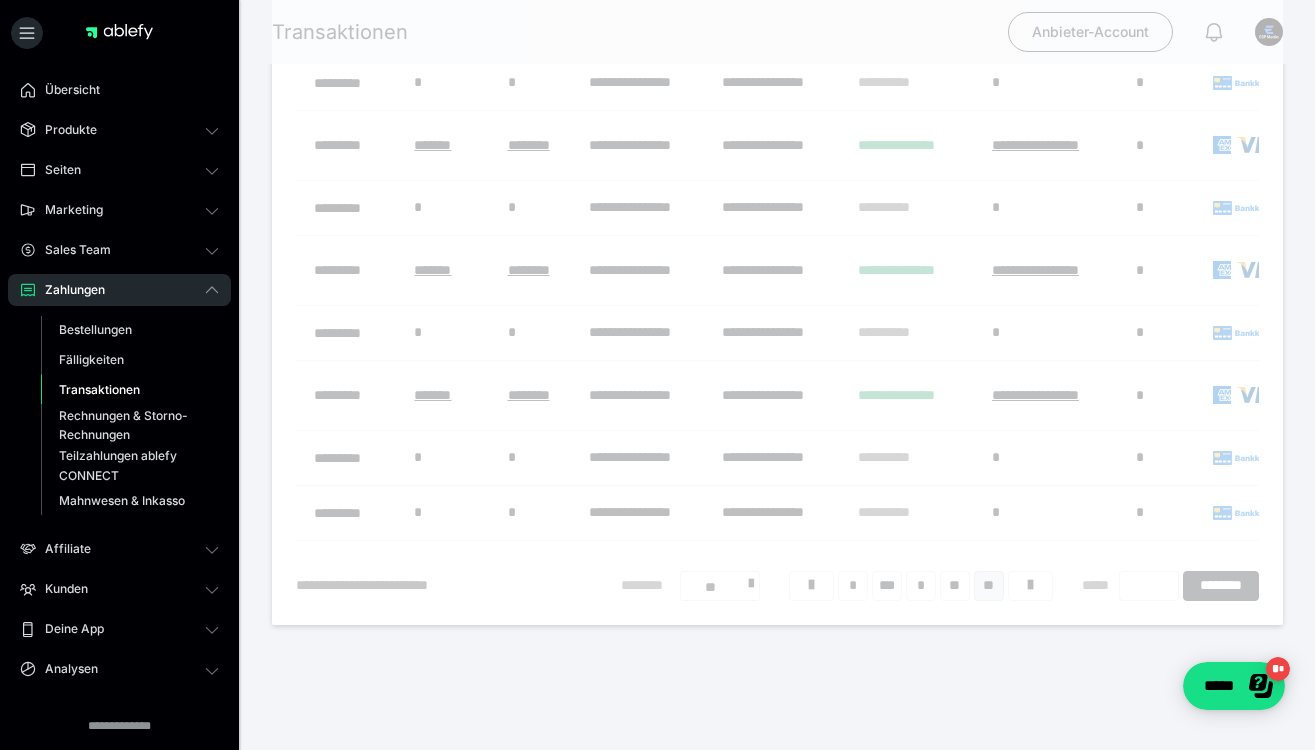 scroll, scrollTop: 126, scrollLeft: 0, axis: vertical 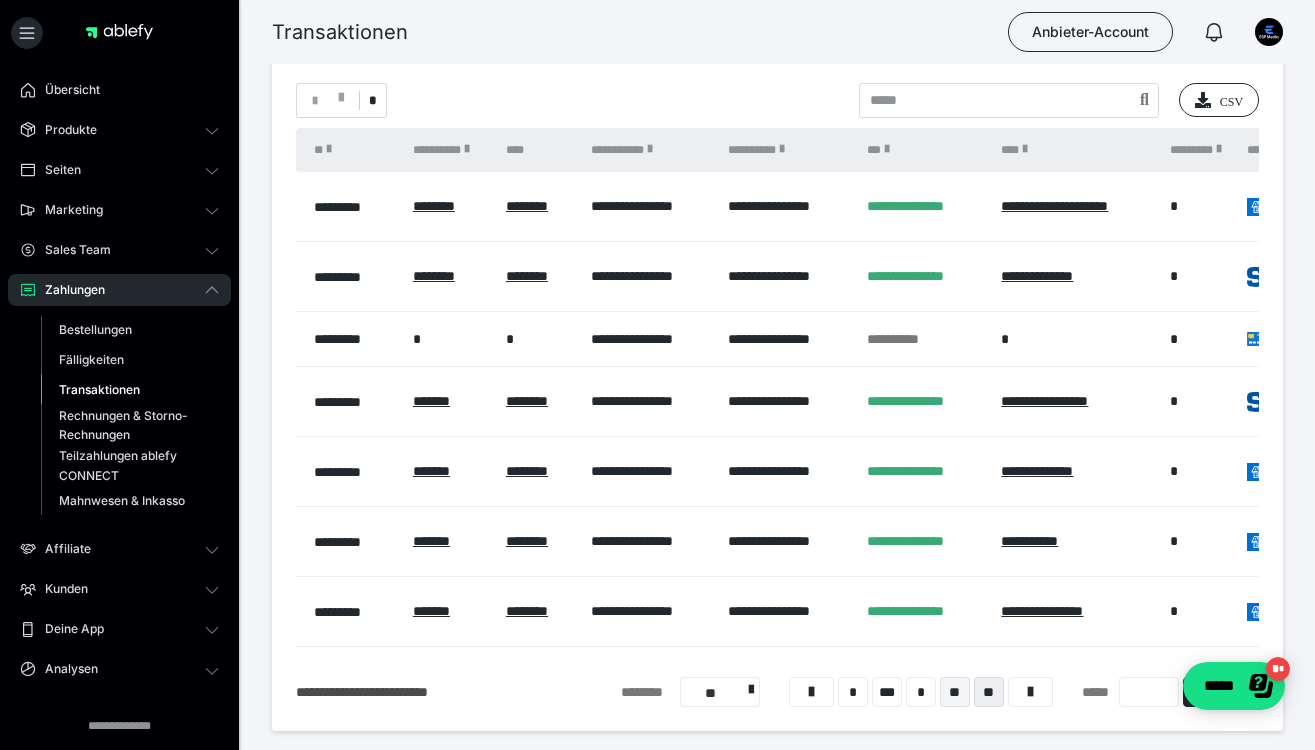 click on "**" at bounding box center [955, 692] 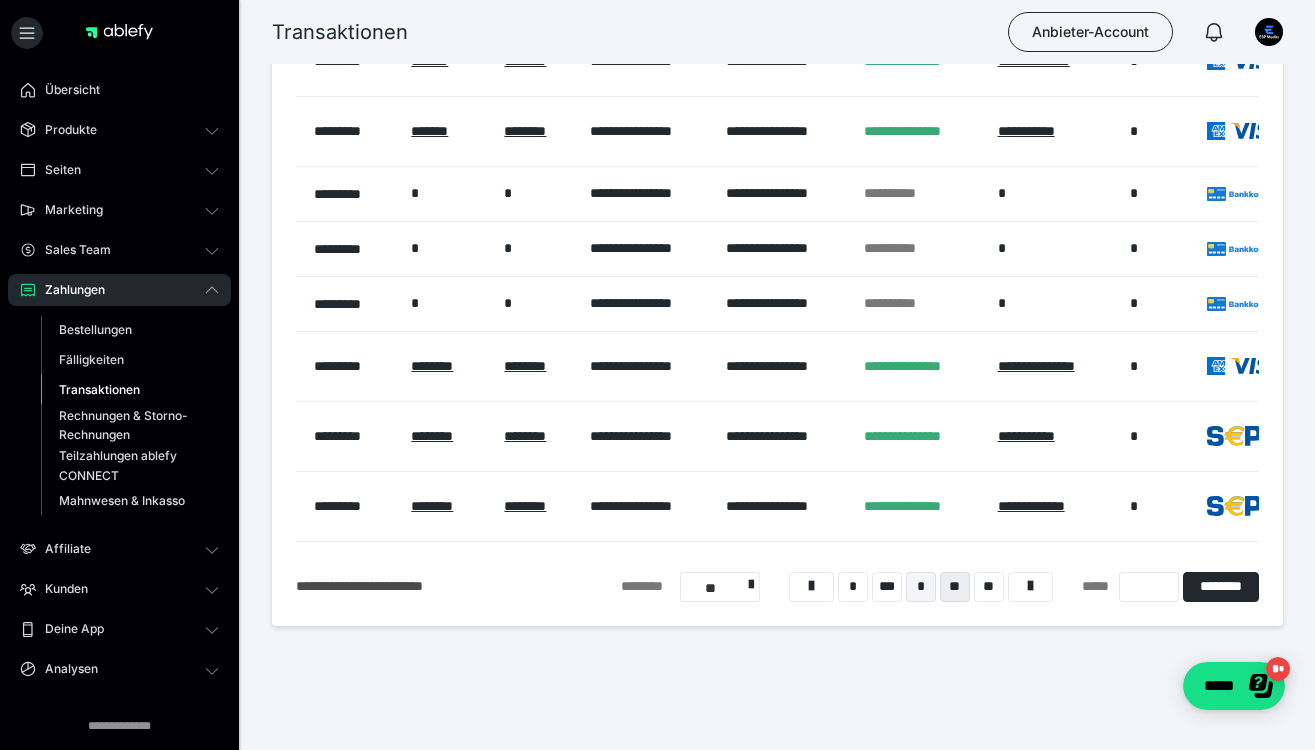 click on "*" at bounding box center [921, 587] 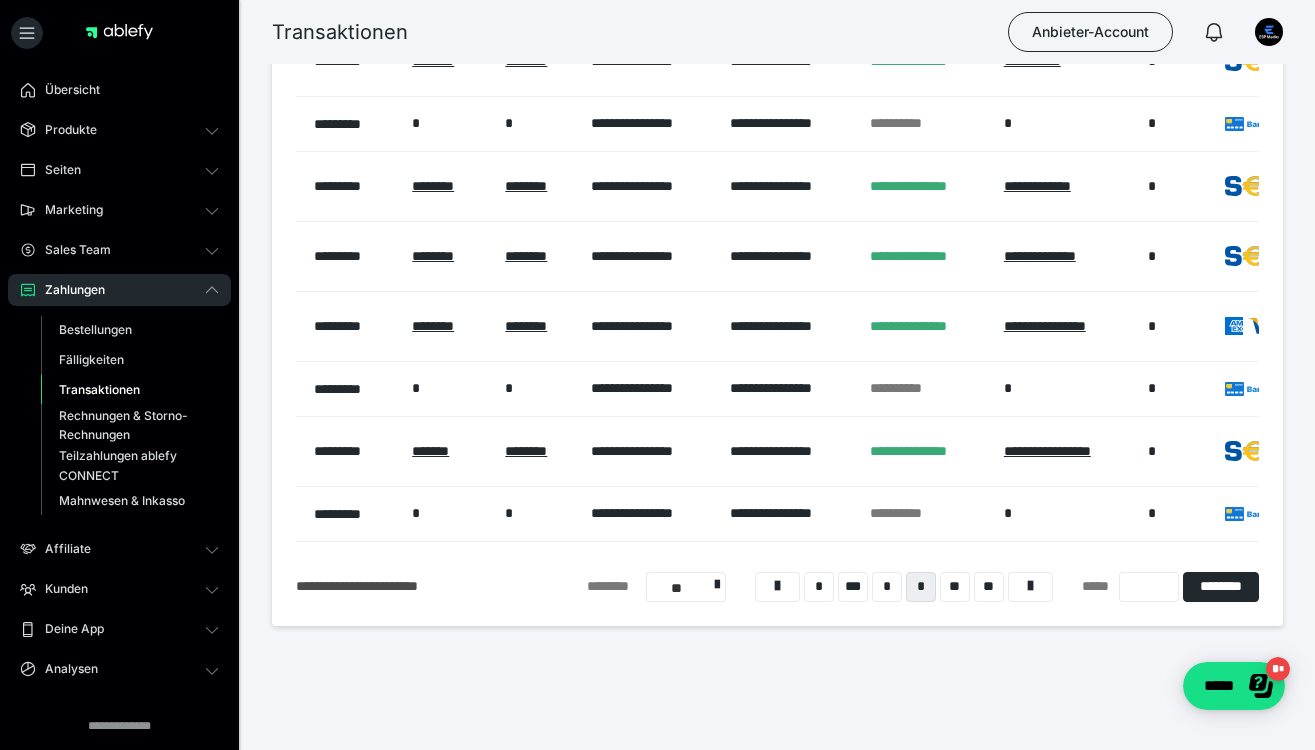 scroll, scrollTop: 397, scrollLeft: 0, axis: vertical 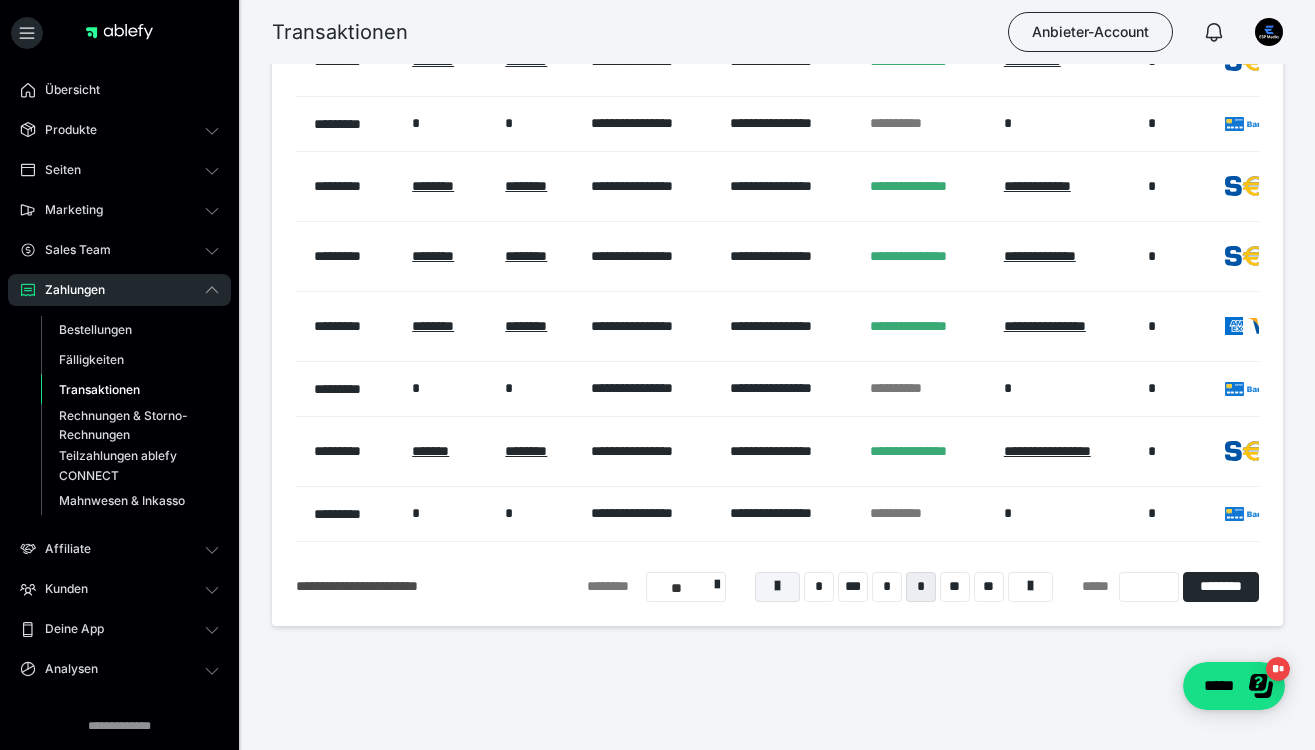 click at bounding box center [777, 586] 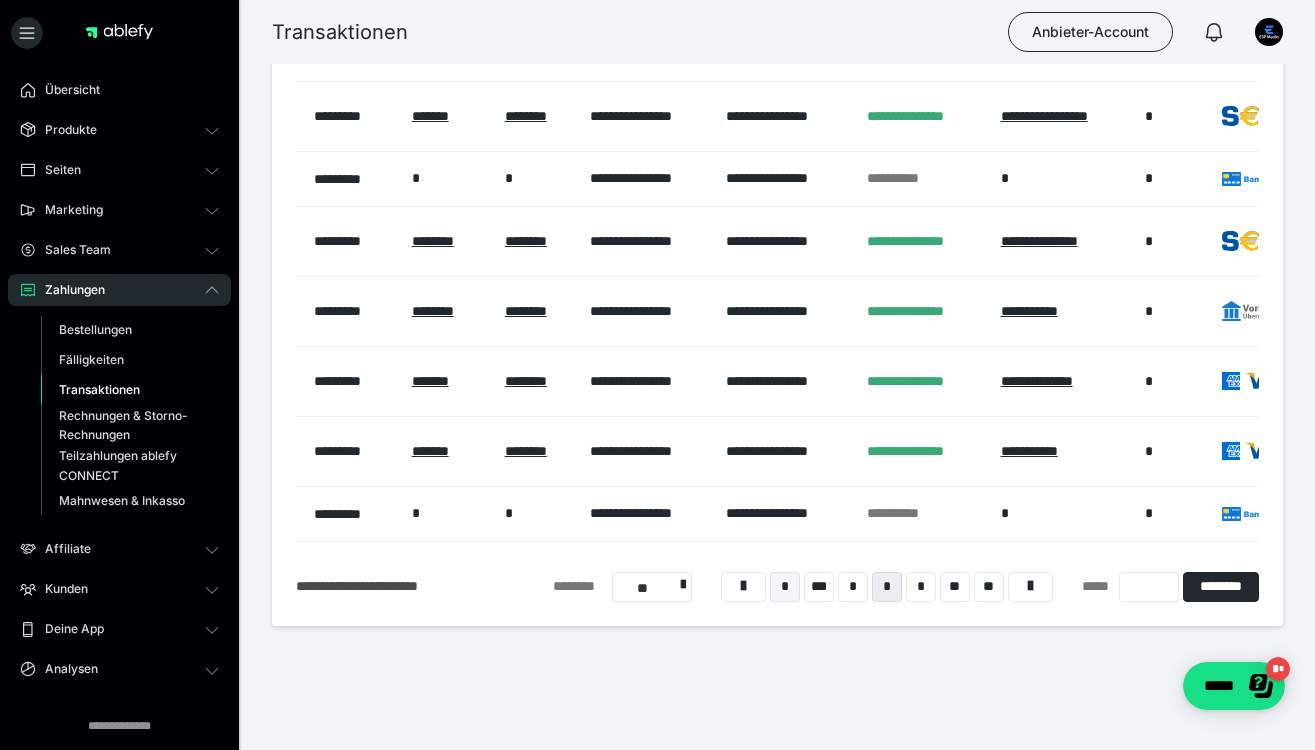 scroll, scrollTop: 412, scrollLeft: 0, axis: vertical 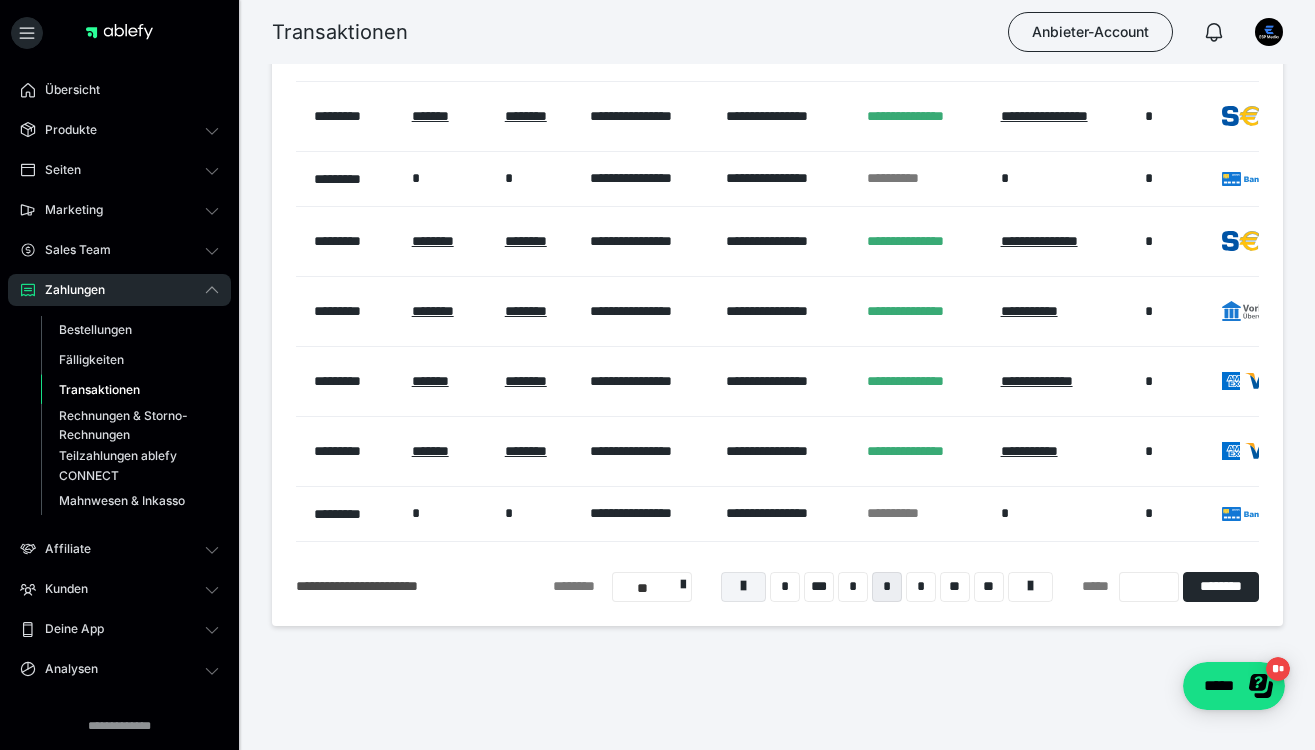 click at bounding box center (743, 587) 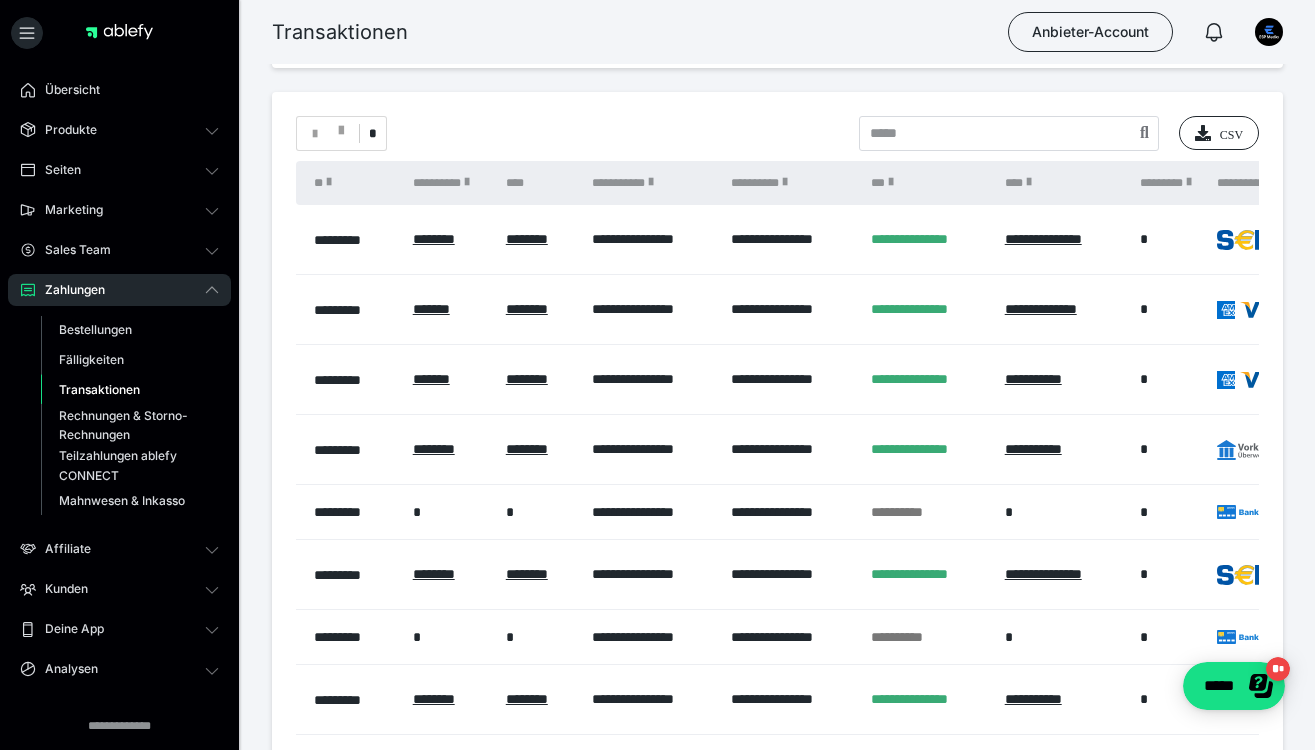 scroll, scrollTop: 93, scrollLeft: 0, axis: vertical 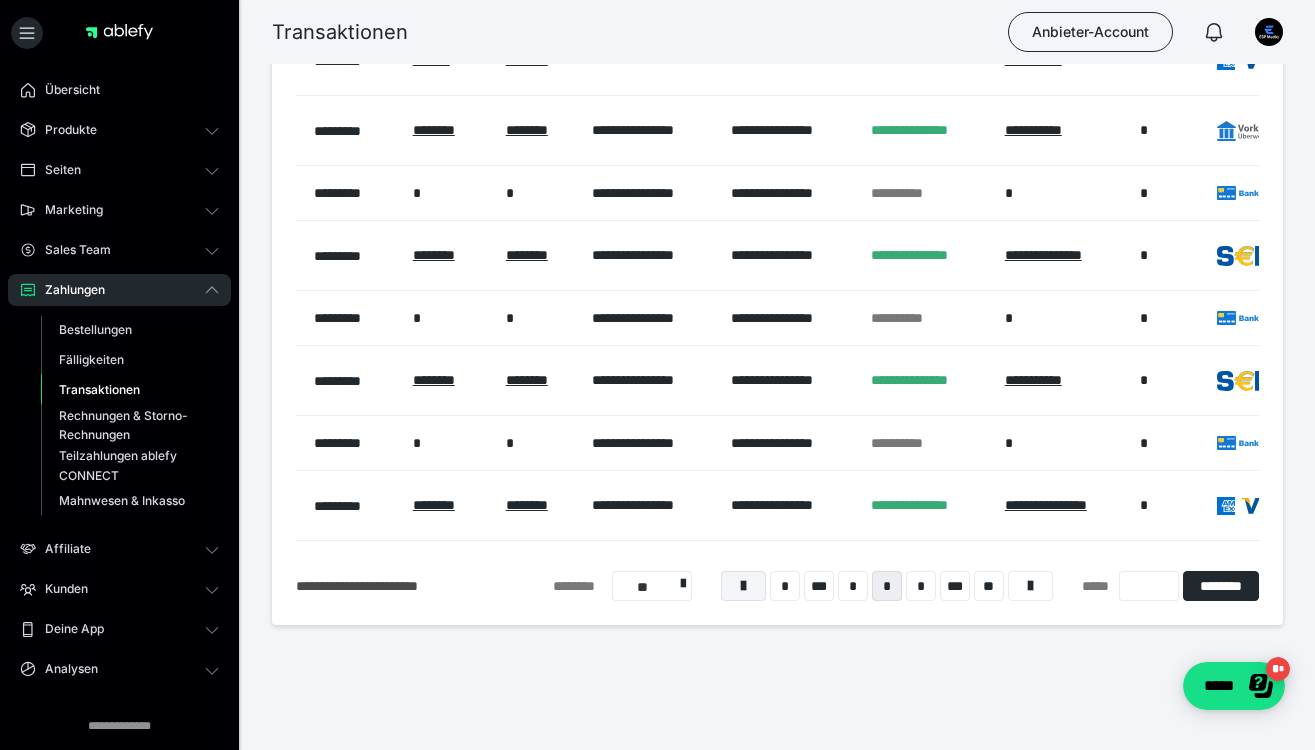 click at bounding box center [743, 586] 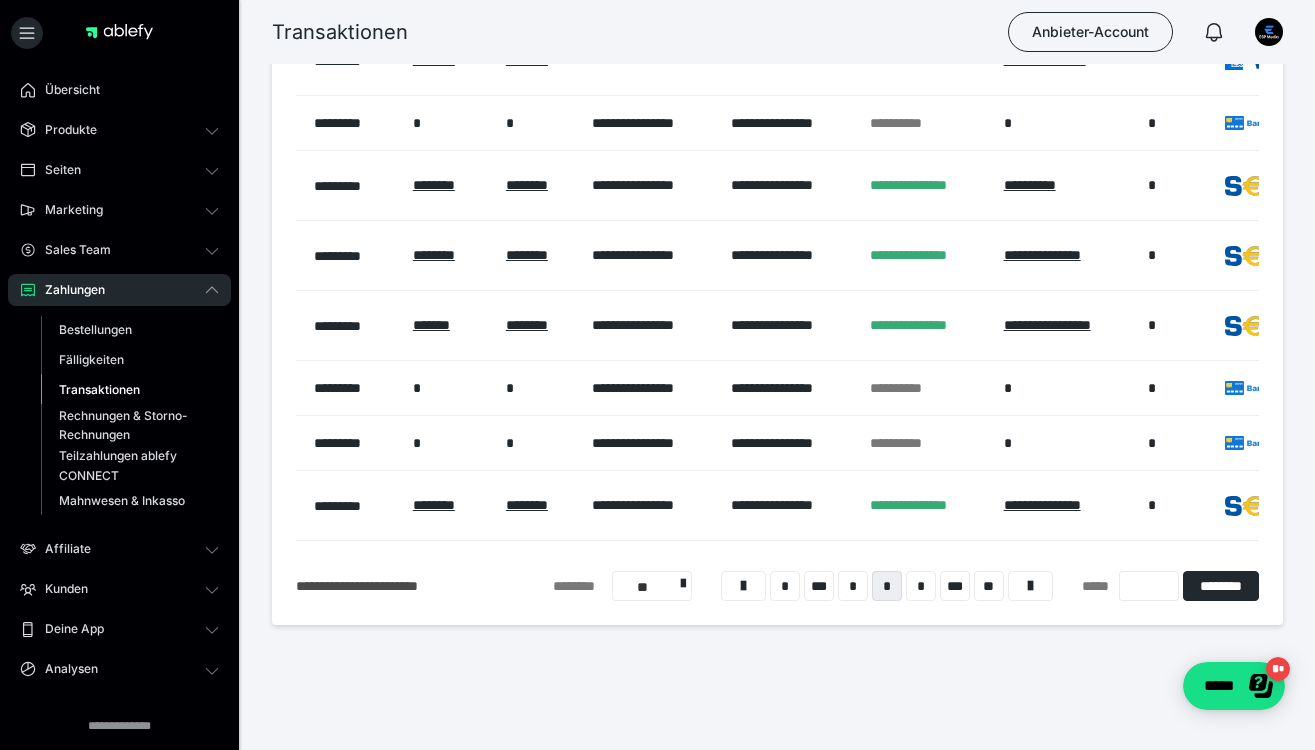 scroll, scrollTop: 397, scrollLeft: 0, axis: vertical 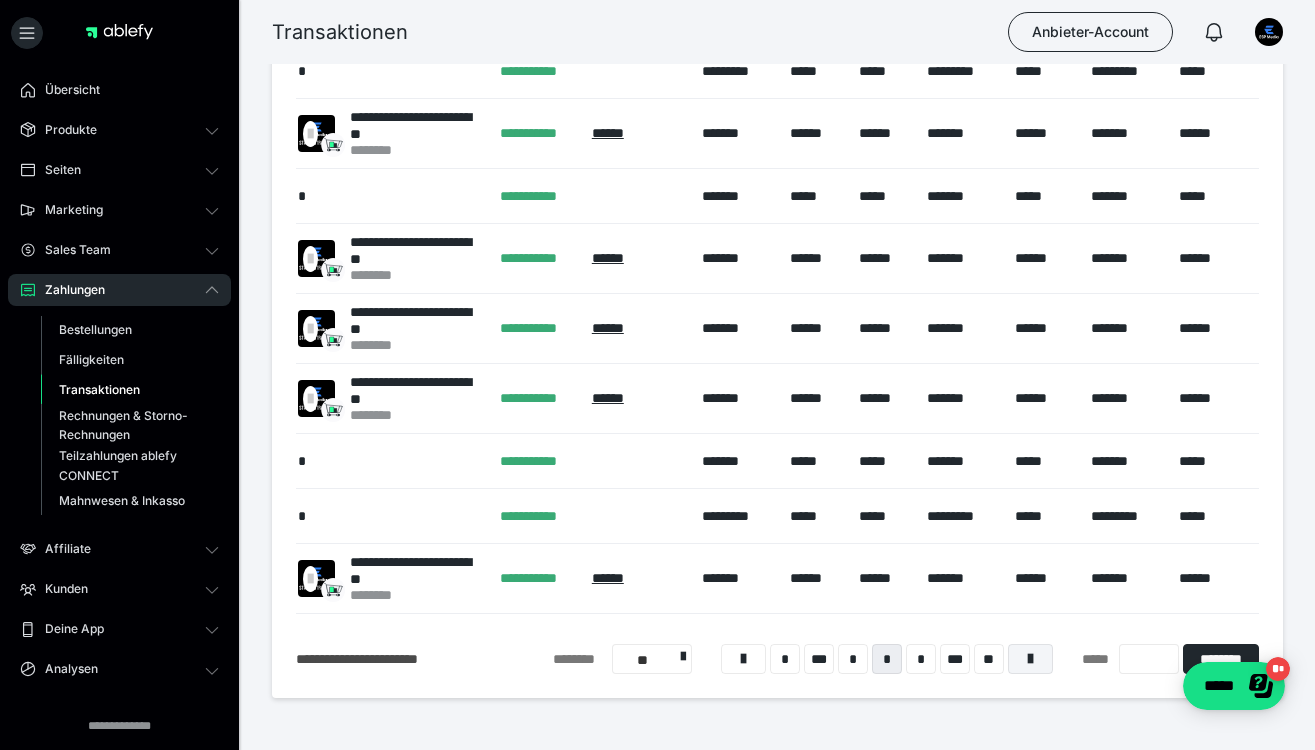click at bounding box center (1030, 659) 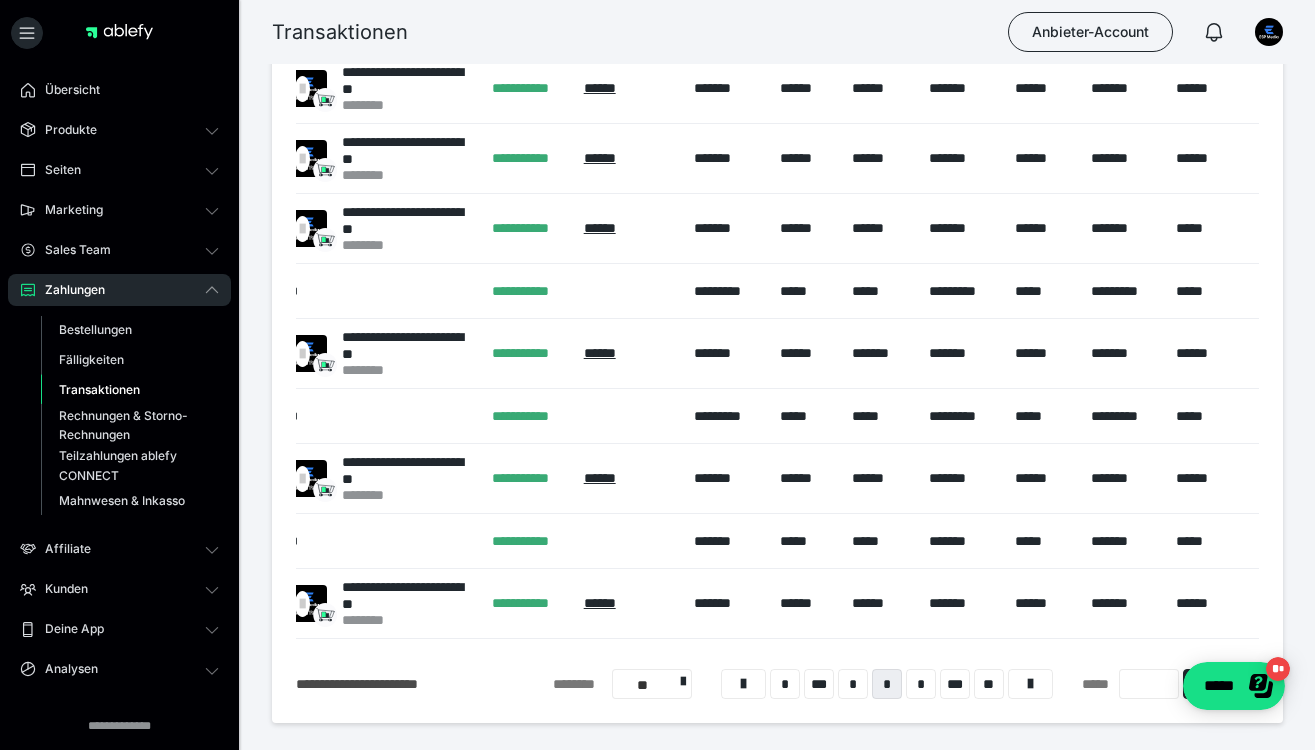 scroll 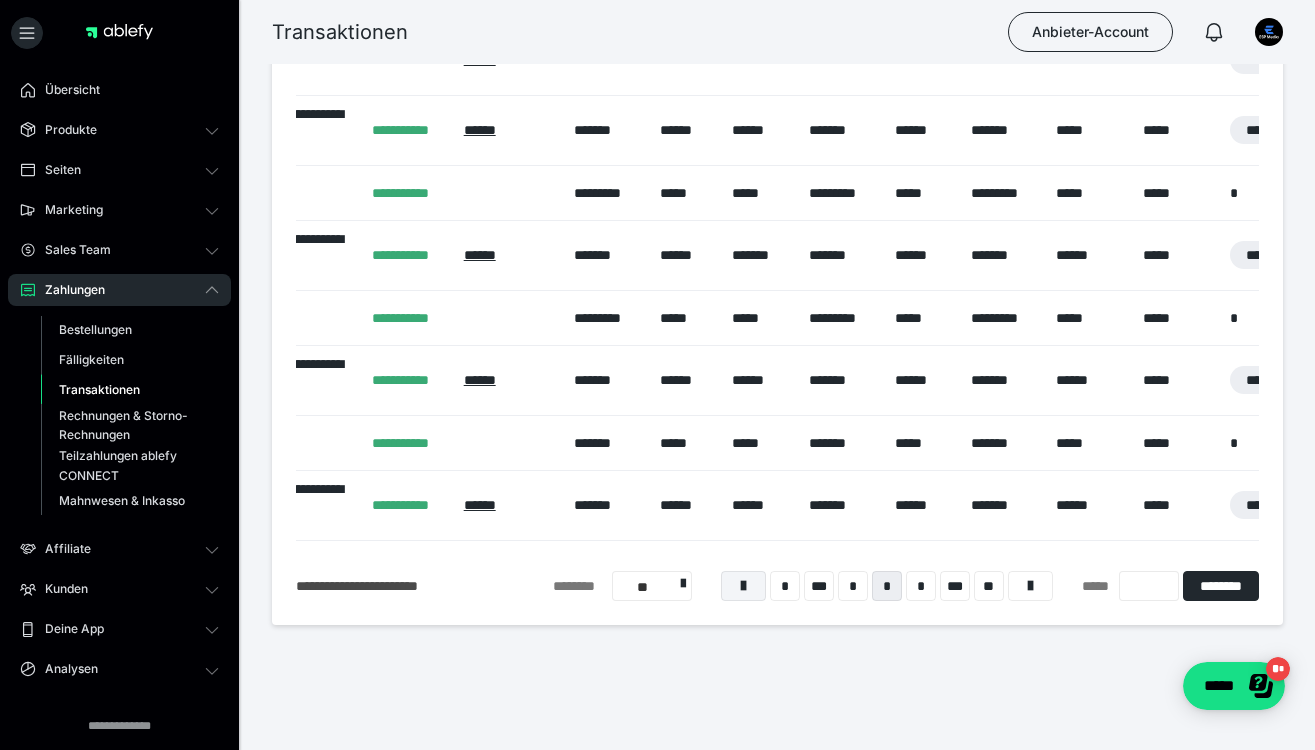 click at bounding box center [743, 586] 